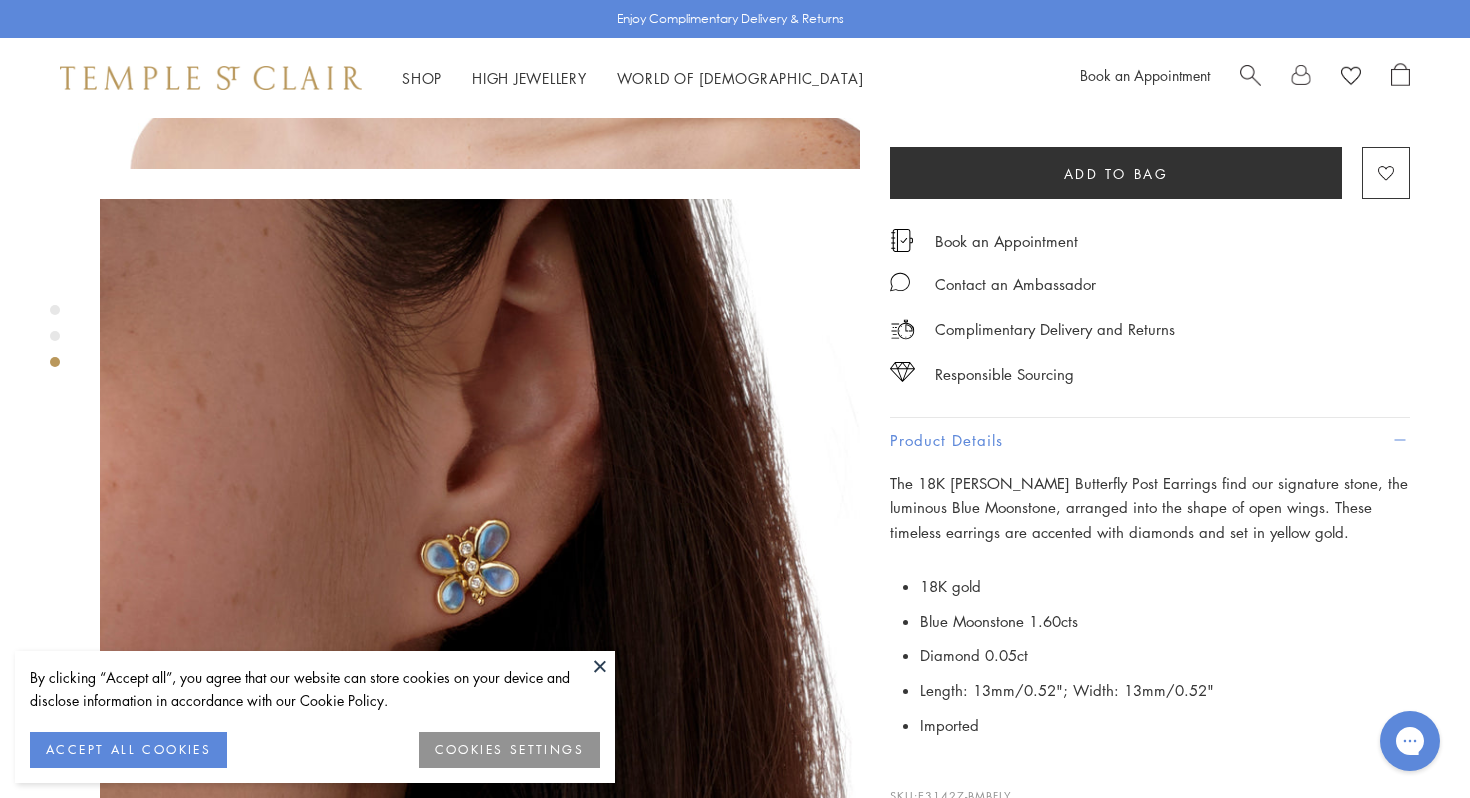 scroll, scrollTop: 0, scrollLeft: 0, axis: both 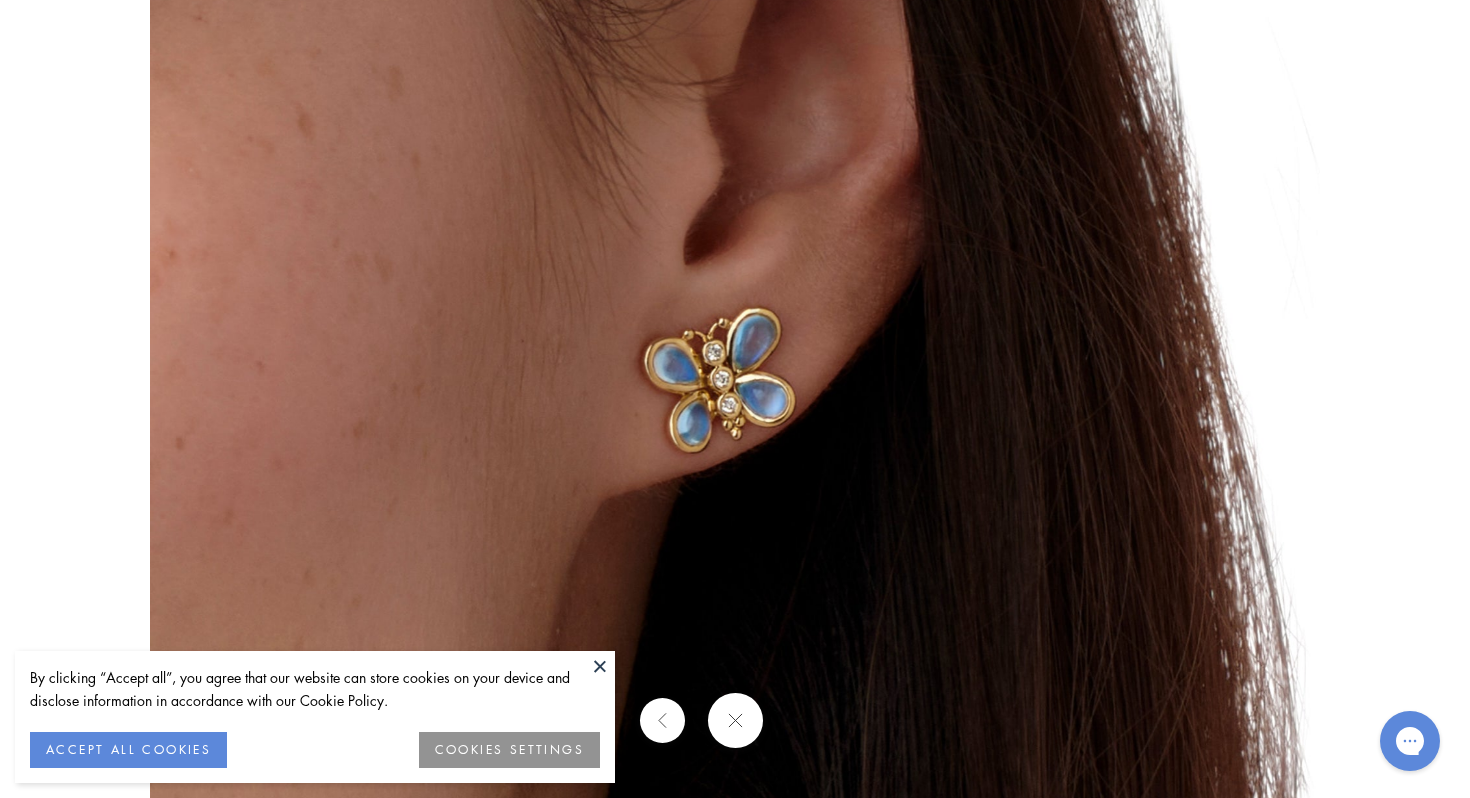 click at bounding box center (735, 399) 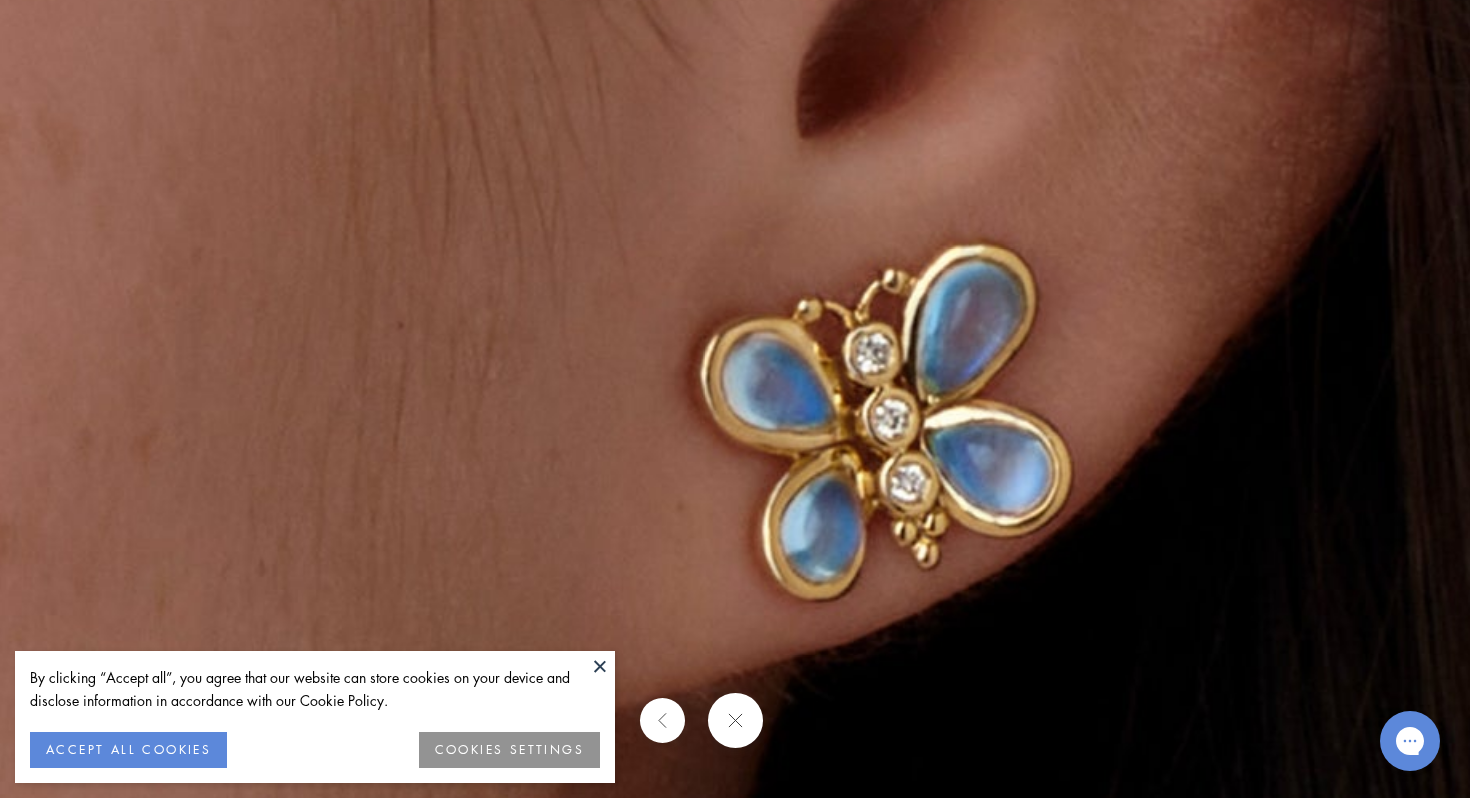 click at bounding box center (923, 468) 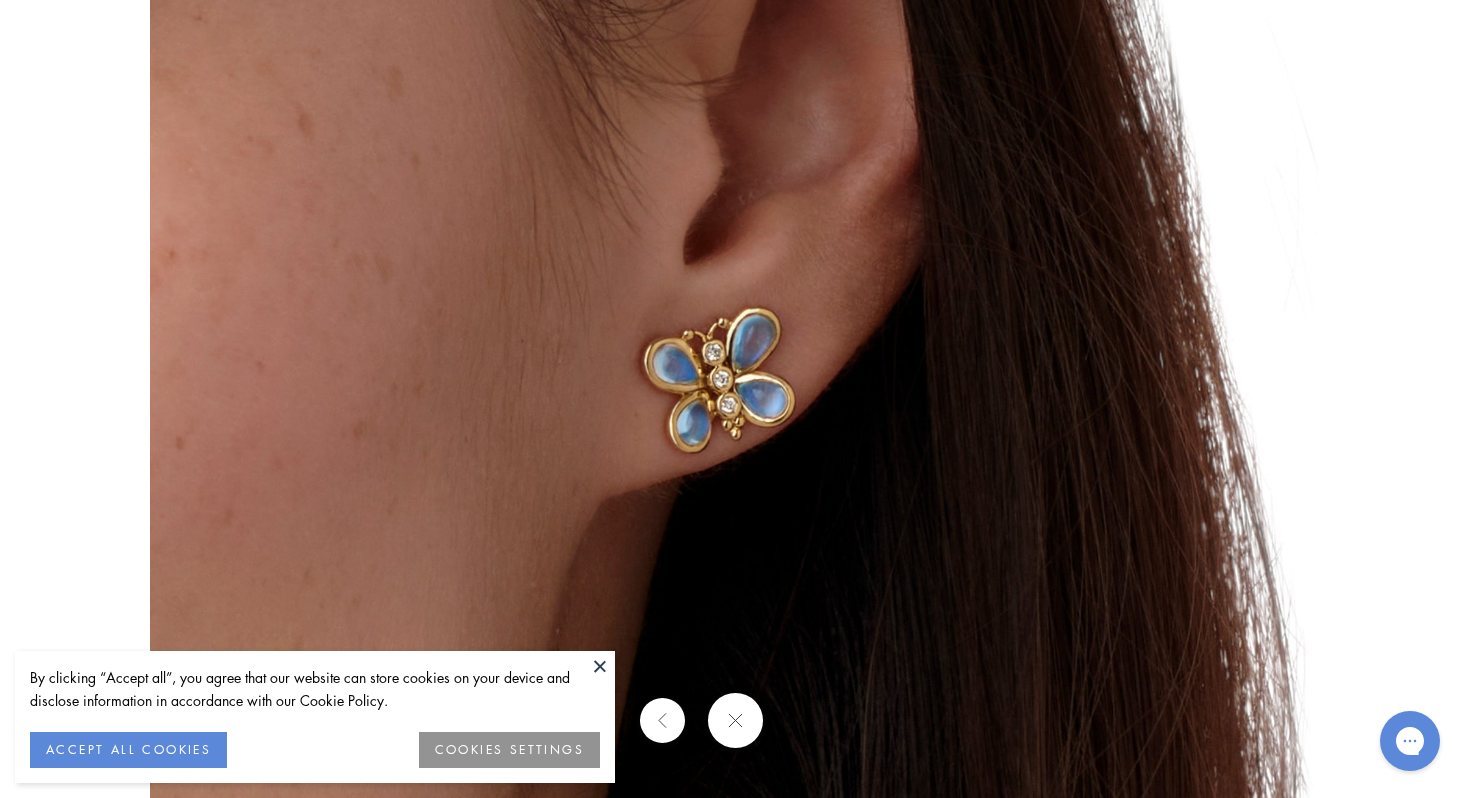 click at bounding box center (735, 399) 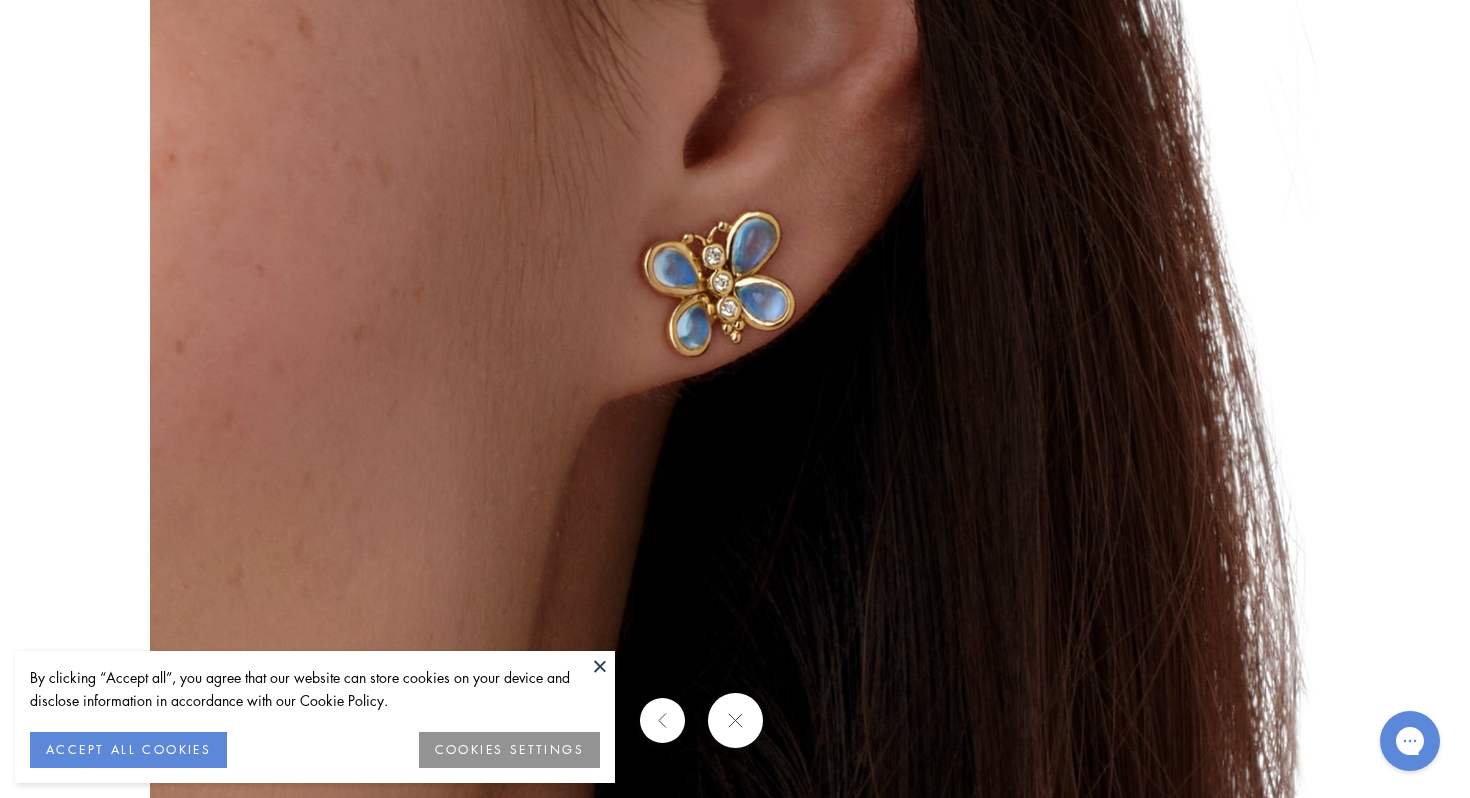 click at bounding box center [734, 720] 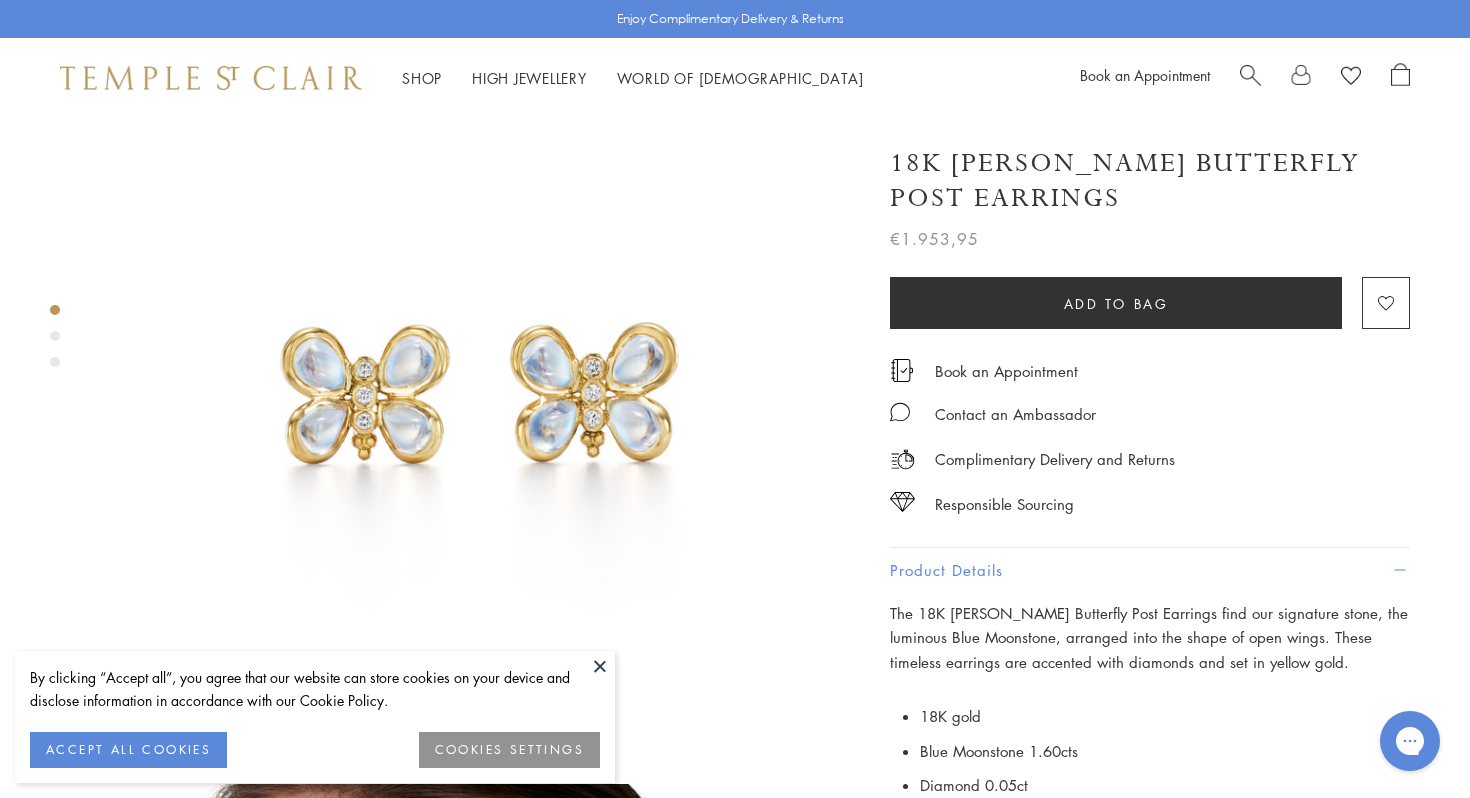 scroll, scrollTop: 0, scrollLeft: 0, axis: both 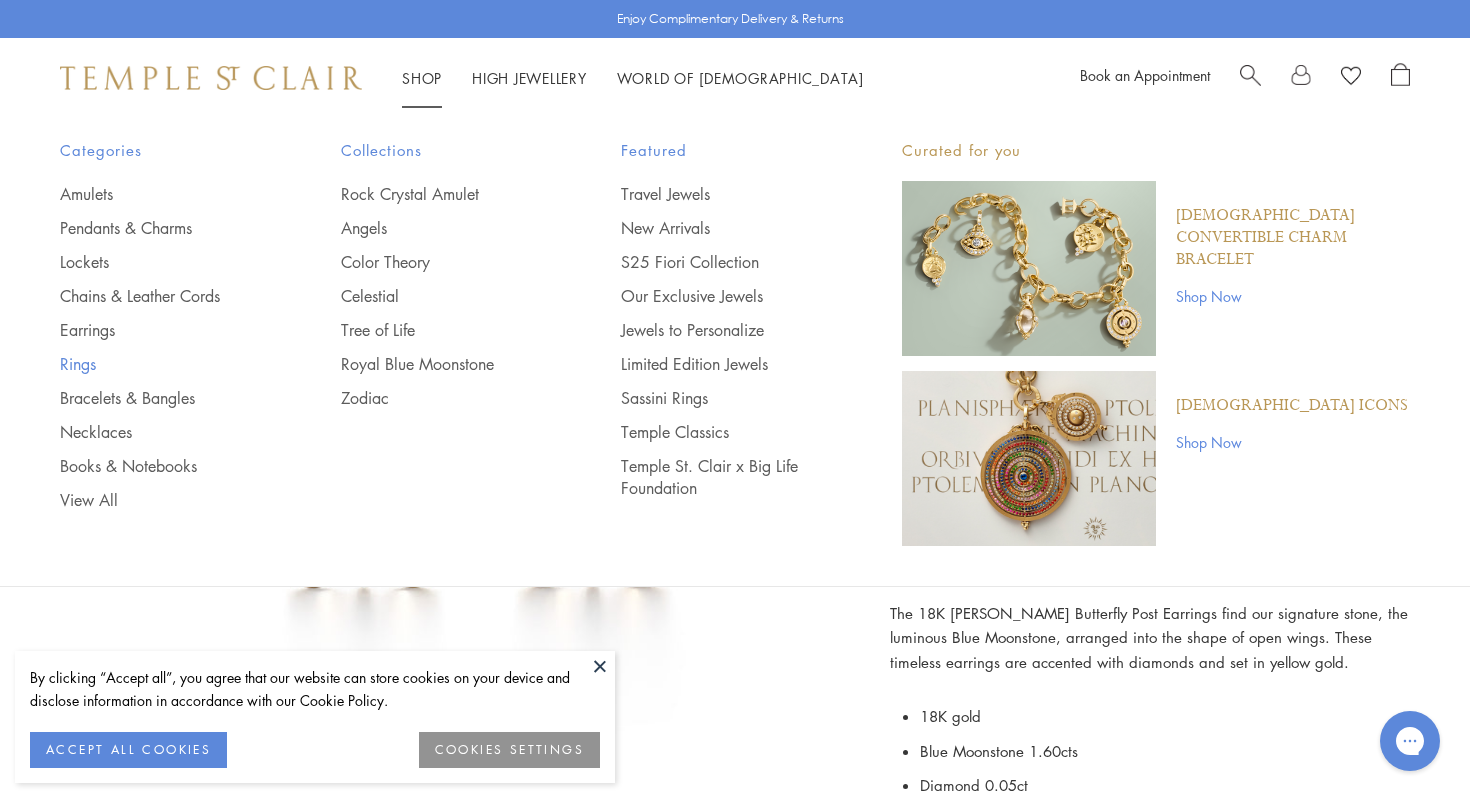 click on "Rings" at bounding box center (160, 364) 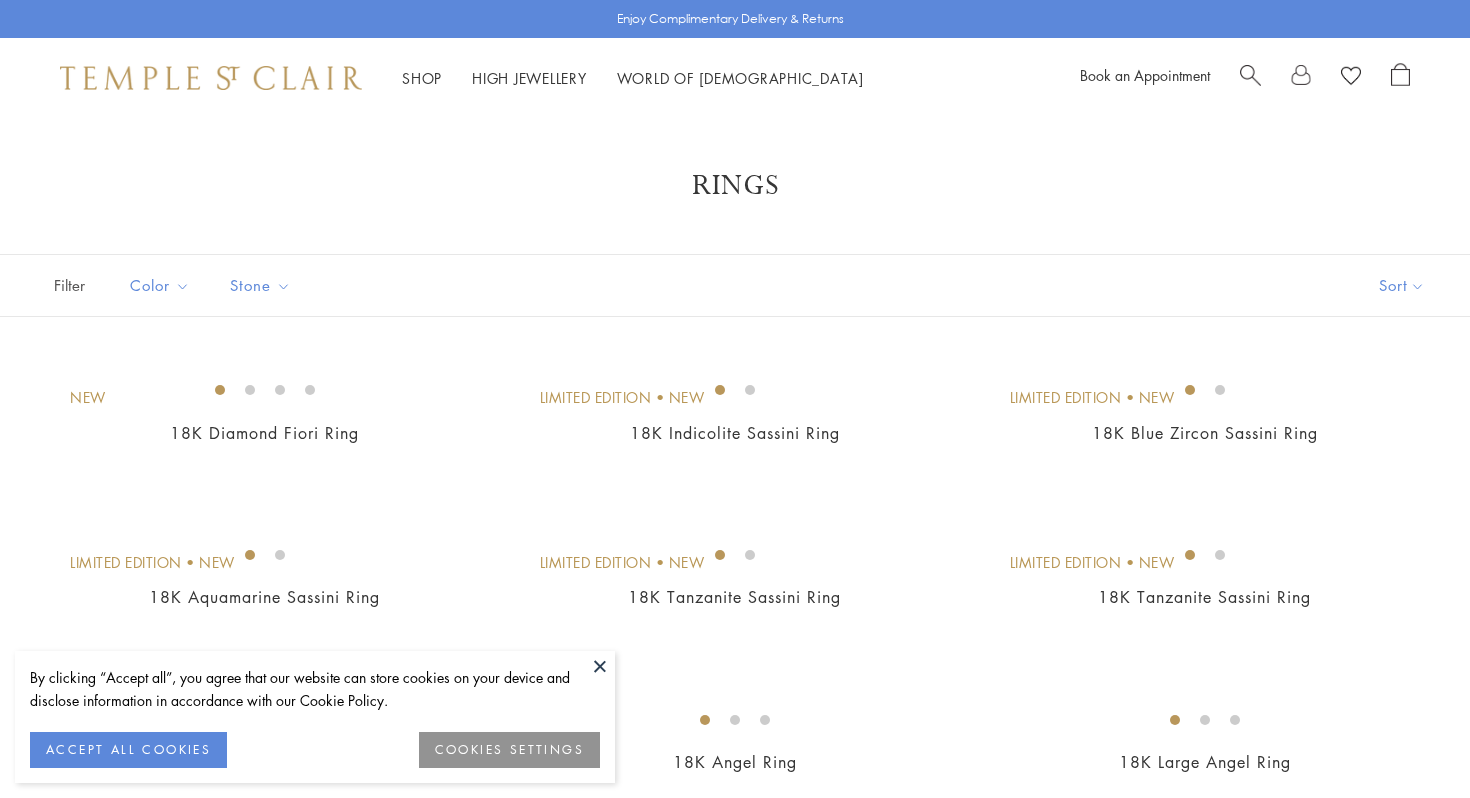 scroll, scrollTop: 0, scrollLeft: 0, axis: both 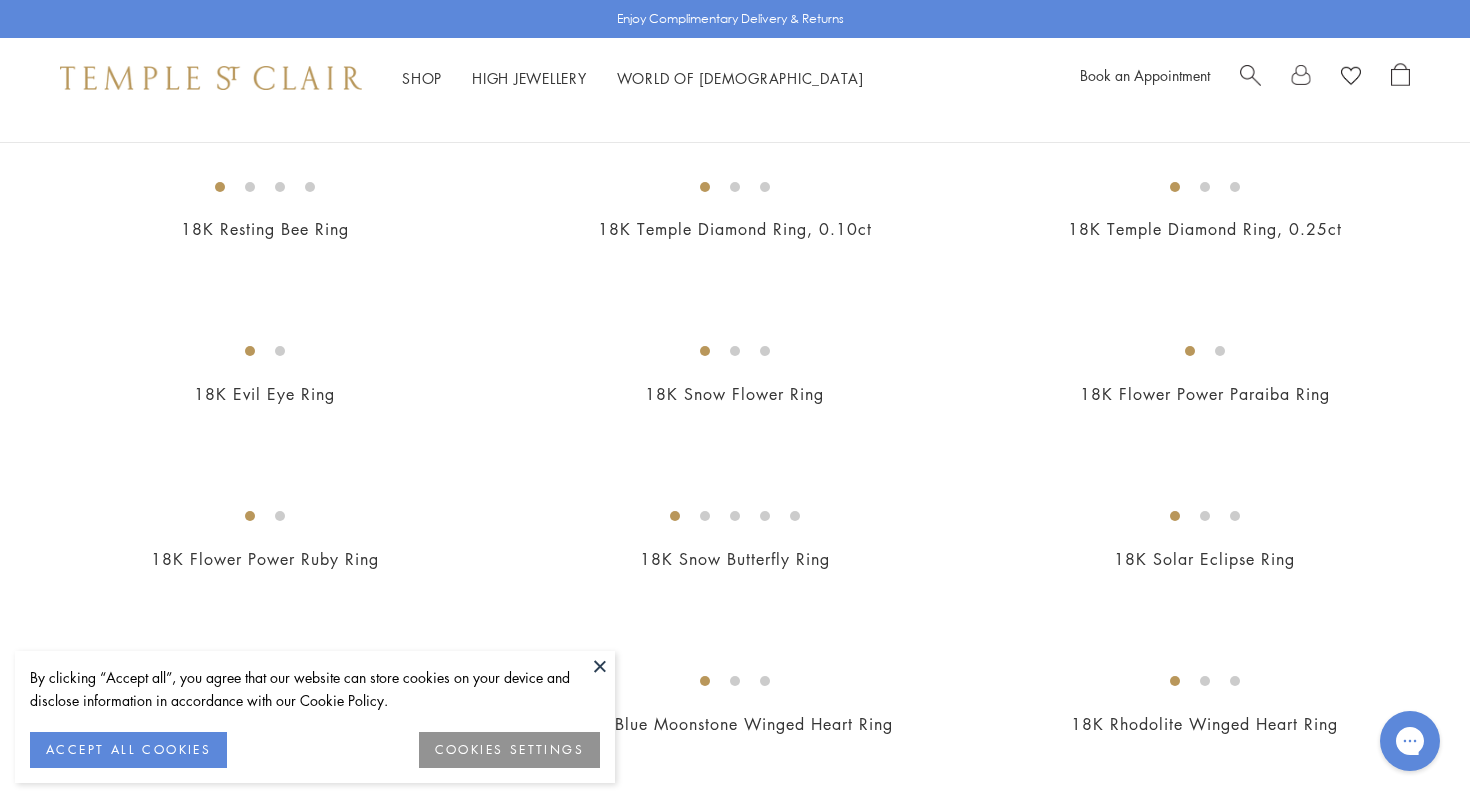 click at bounding box center [600, 666] 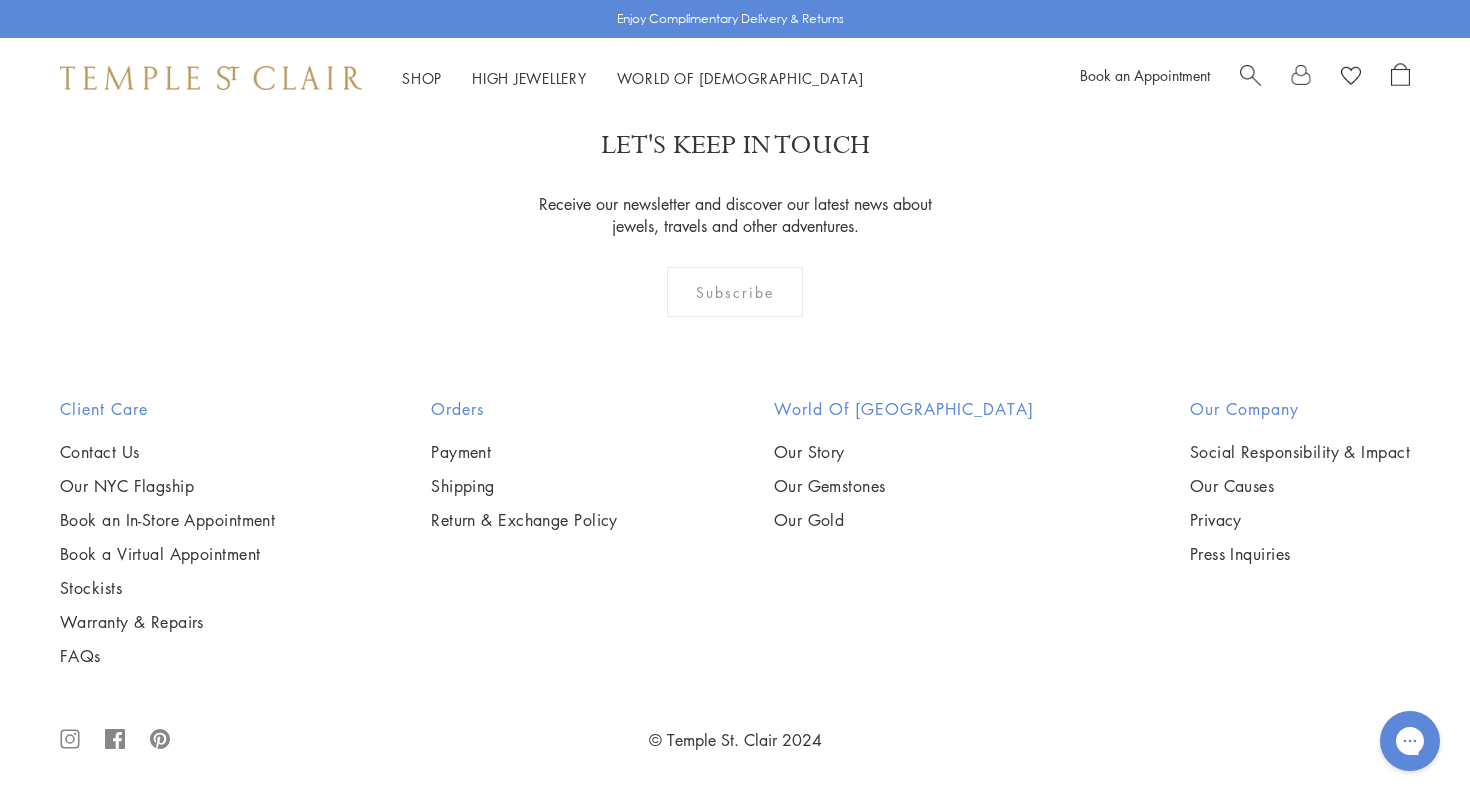 scroll, scrollTop: 9456, scrollLeft: 0, axis: vertical 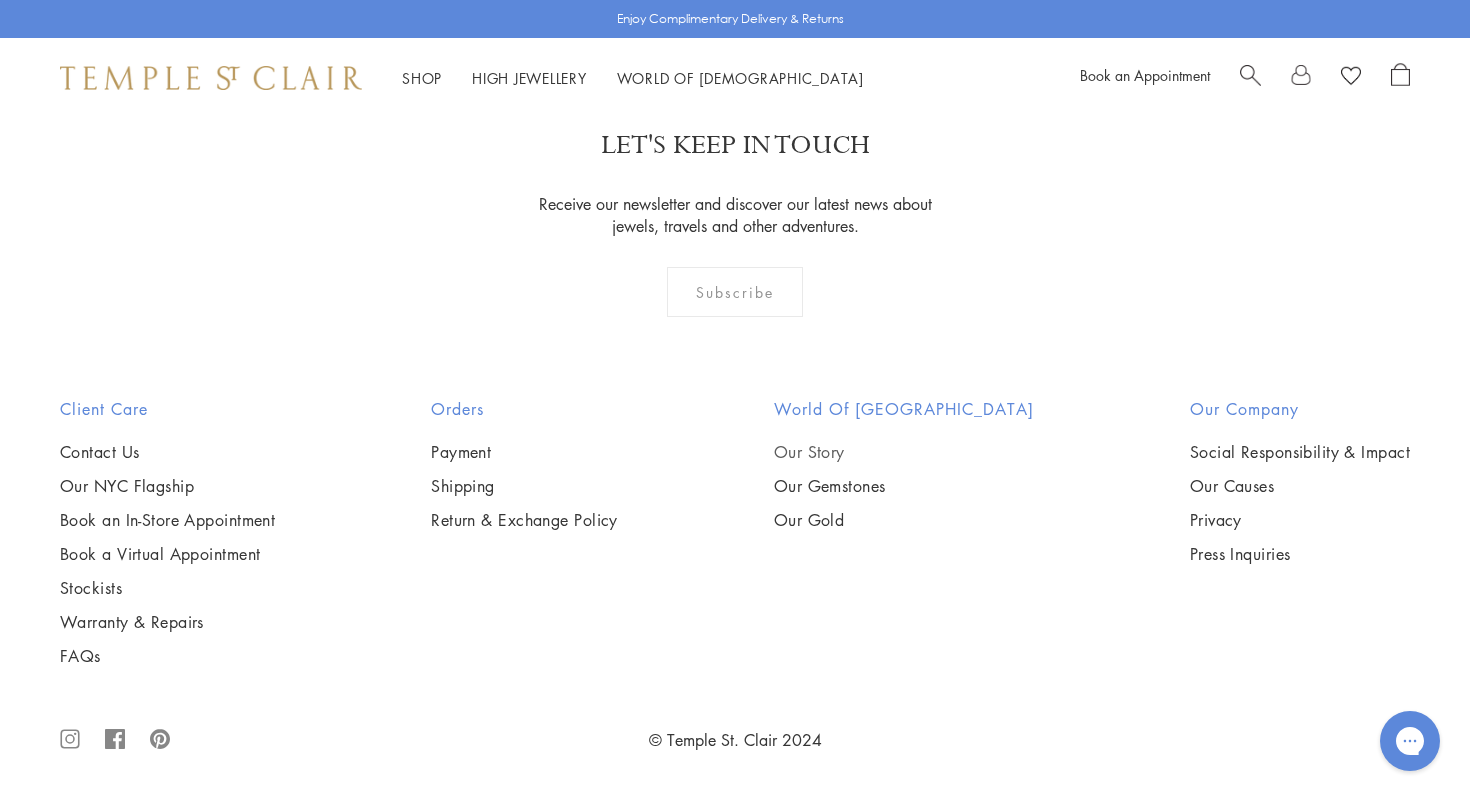 click on "Our Story" at bounding box center [904, 452] 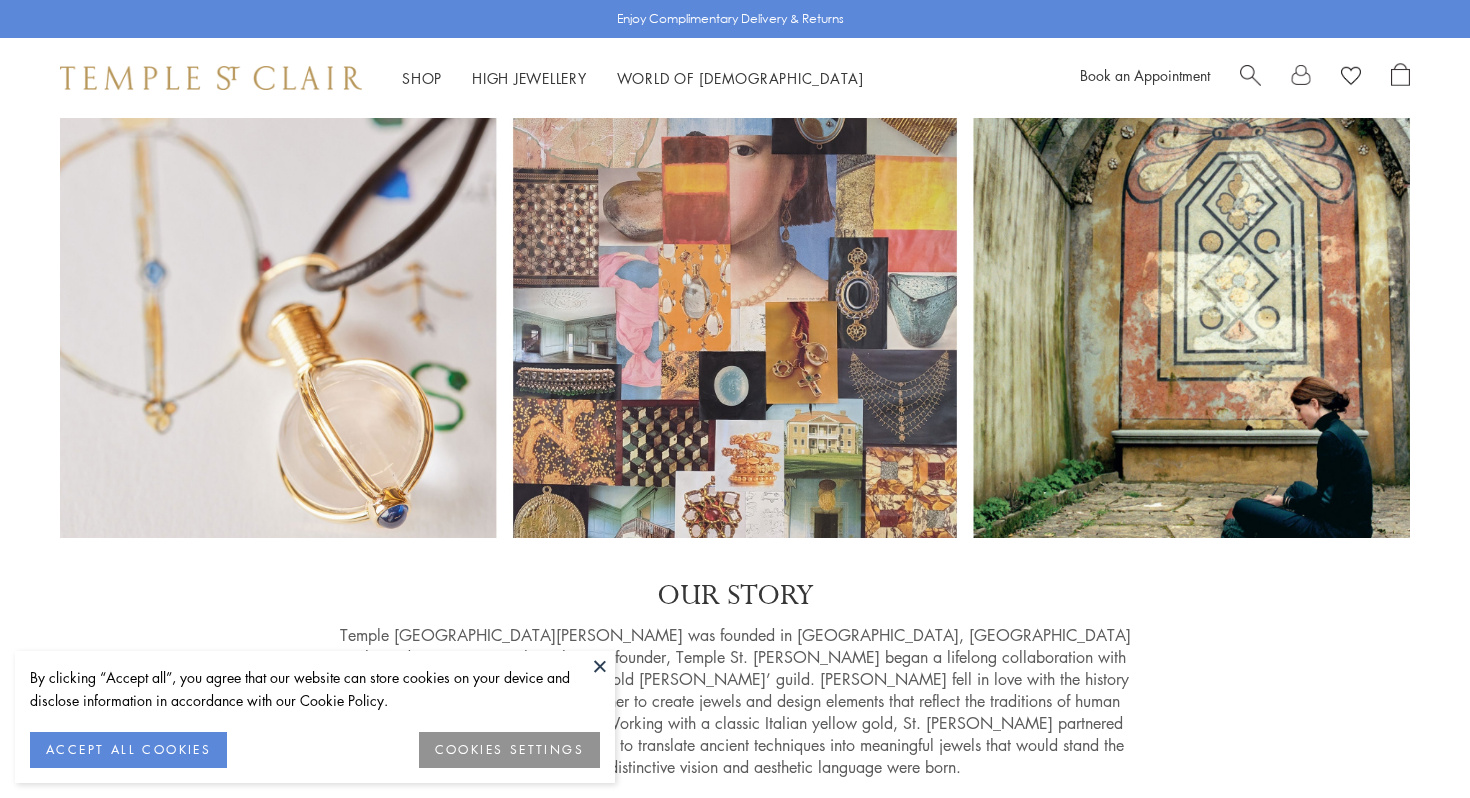 scroll, scrollTop: 0, scrollLeft: 0, axis: both 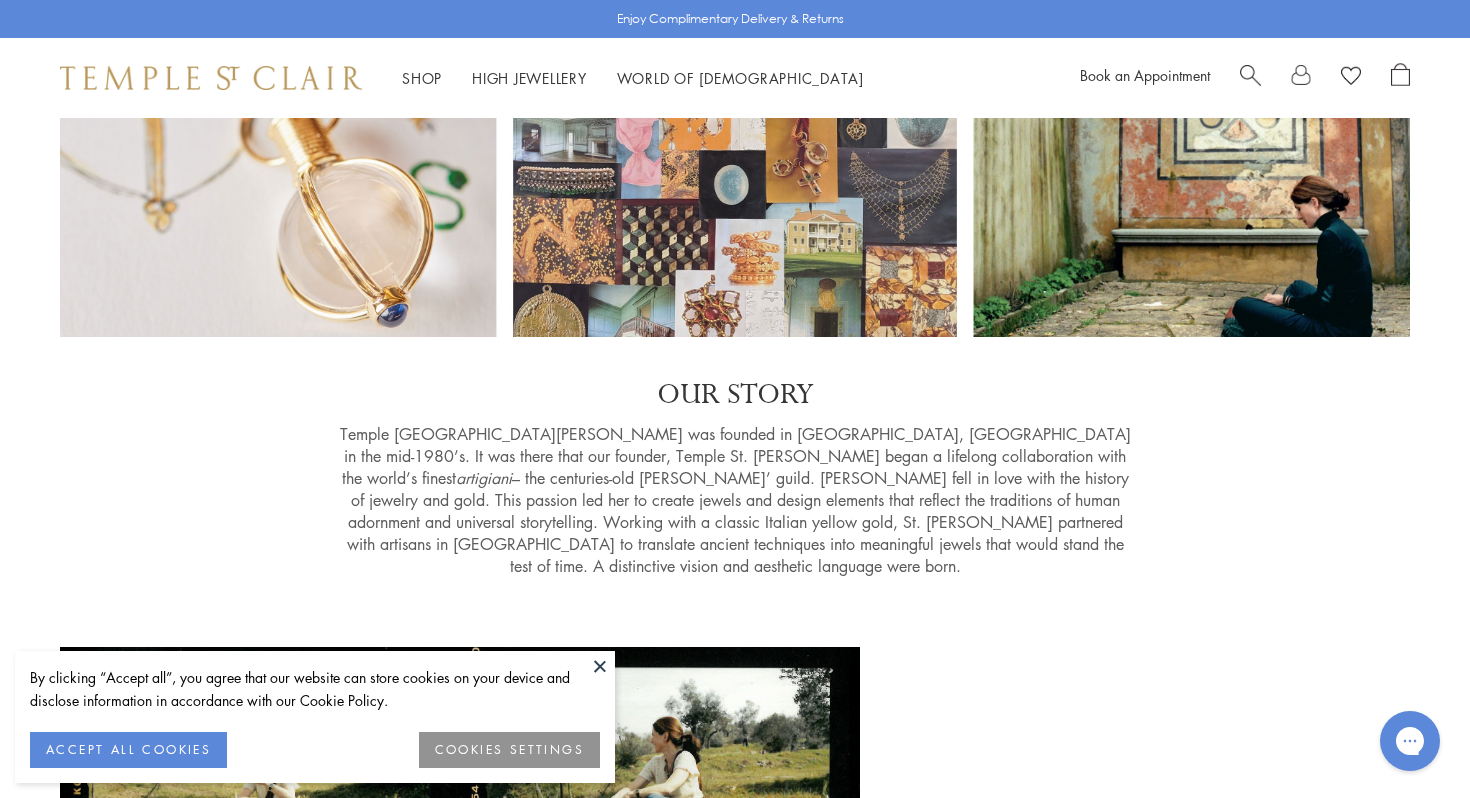 click at bounding box center (600, 666) 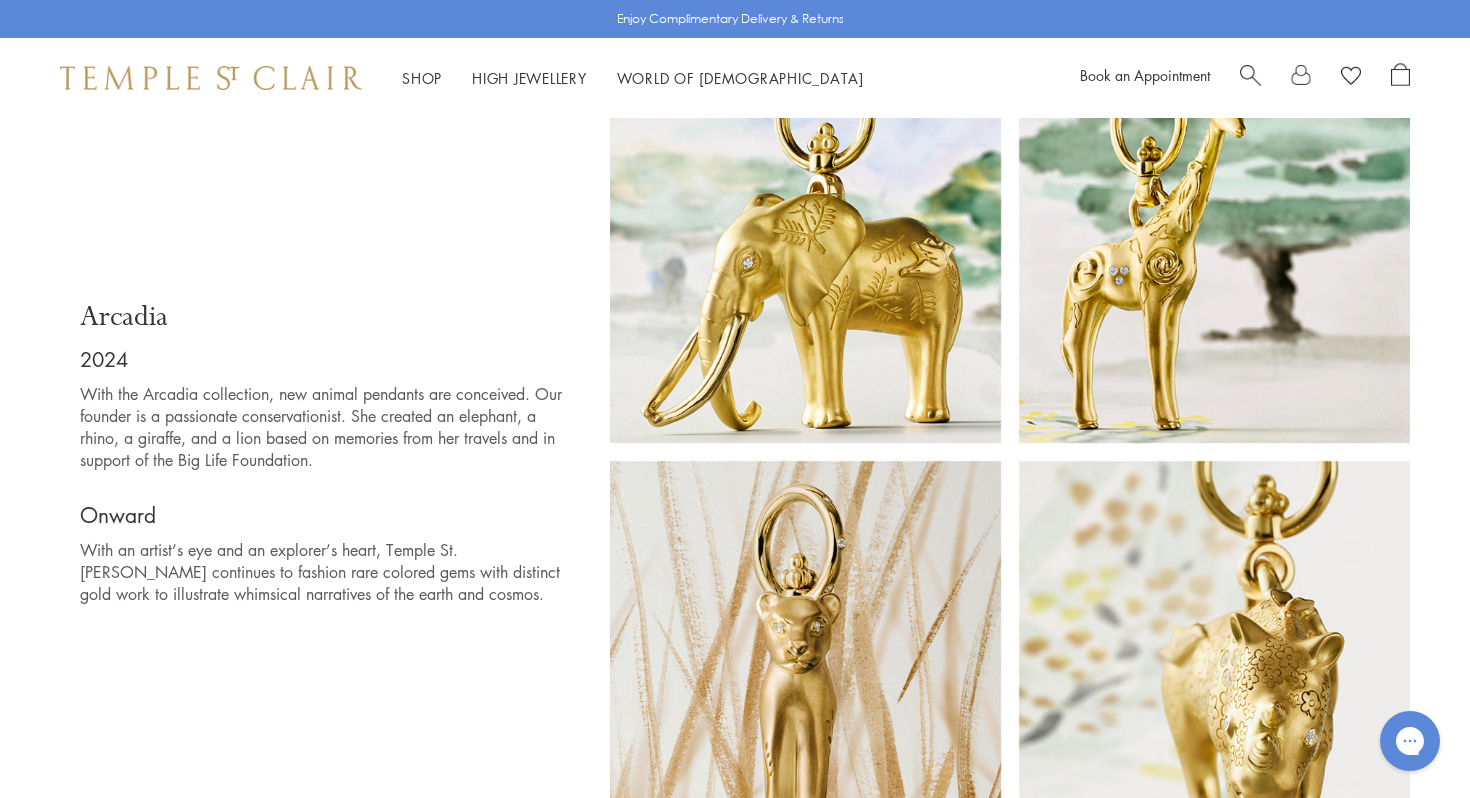 scroll, scrollTop: 12202, scrollLeft: 0, axis: vertical 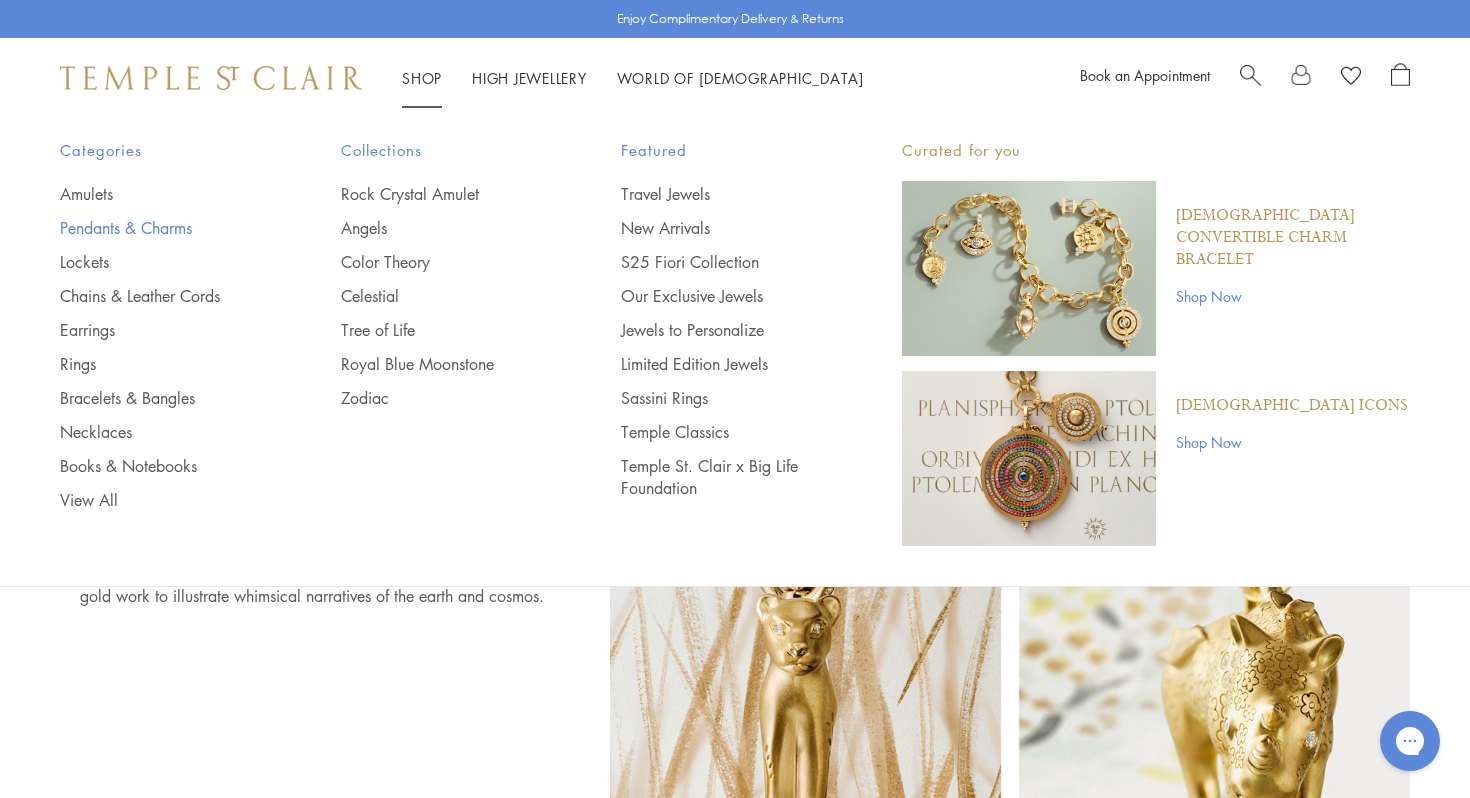 click on "Pendants & Charms" at bounding box center [160, 228] 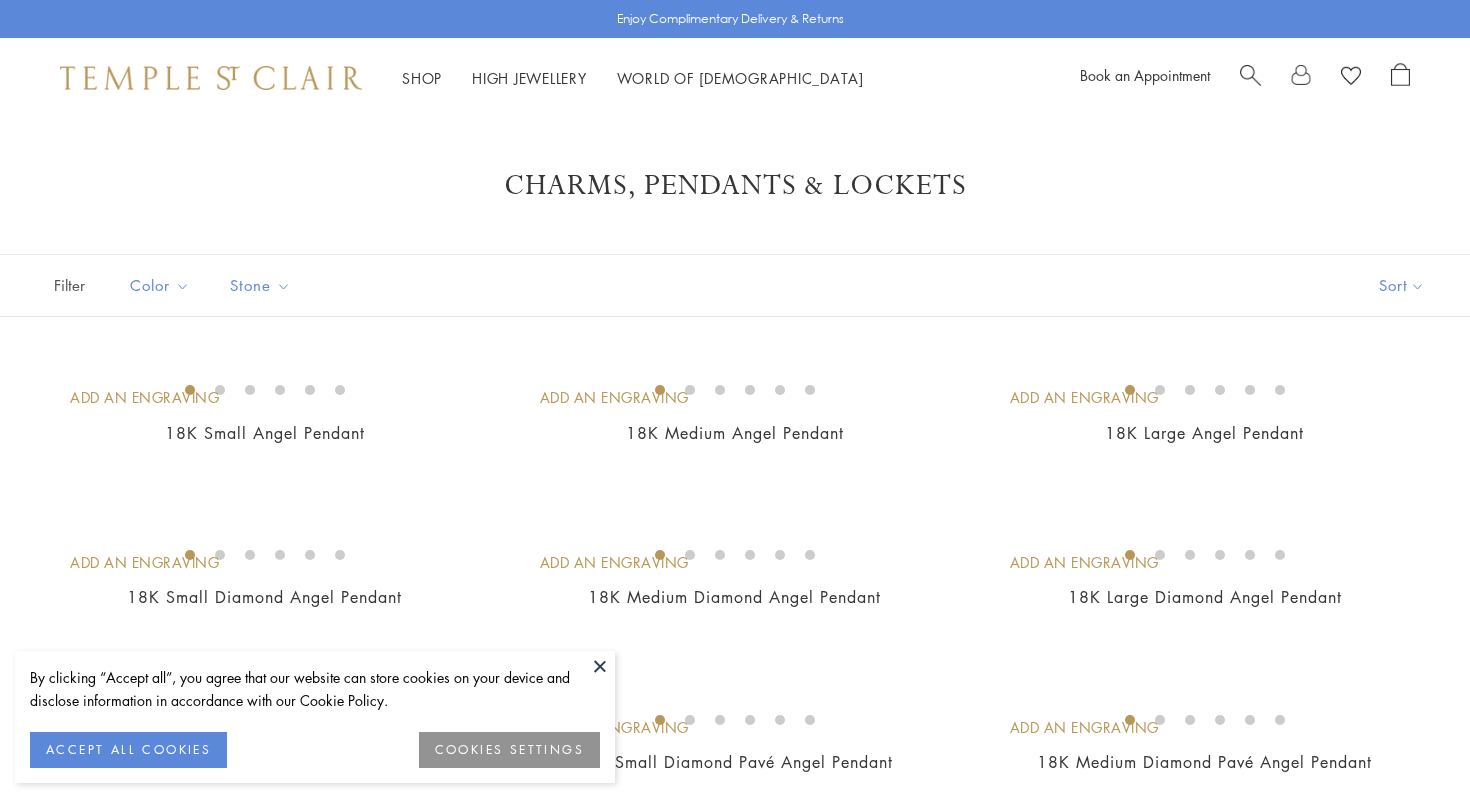 scroll, scrollTop: 0, scrollLeft: 0, axis: both 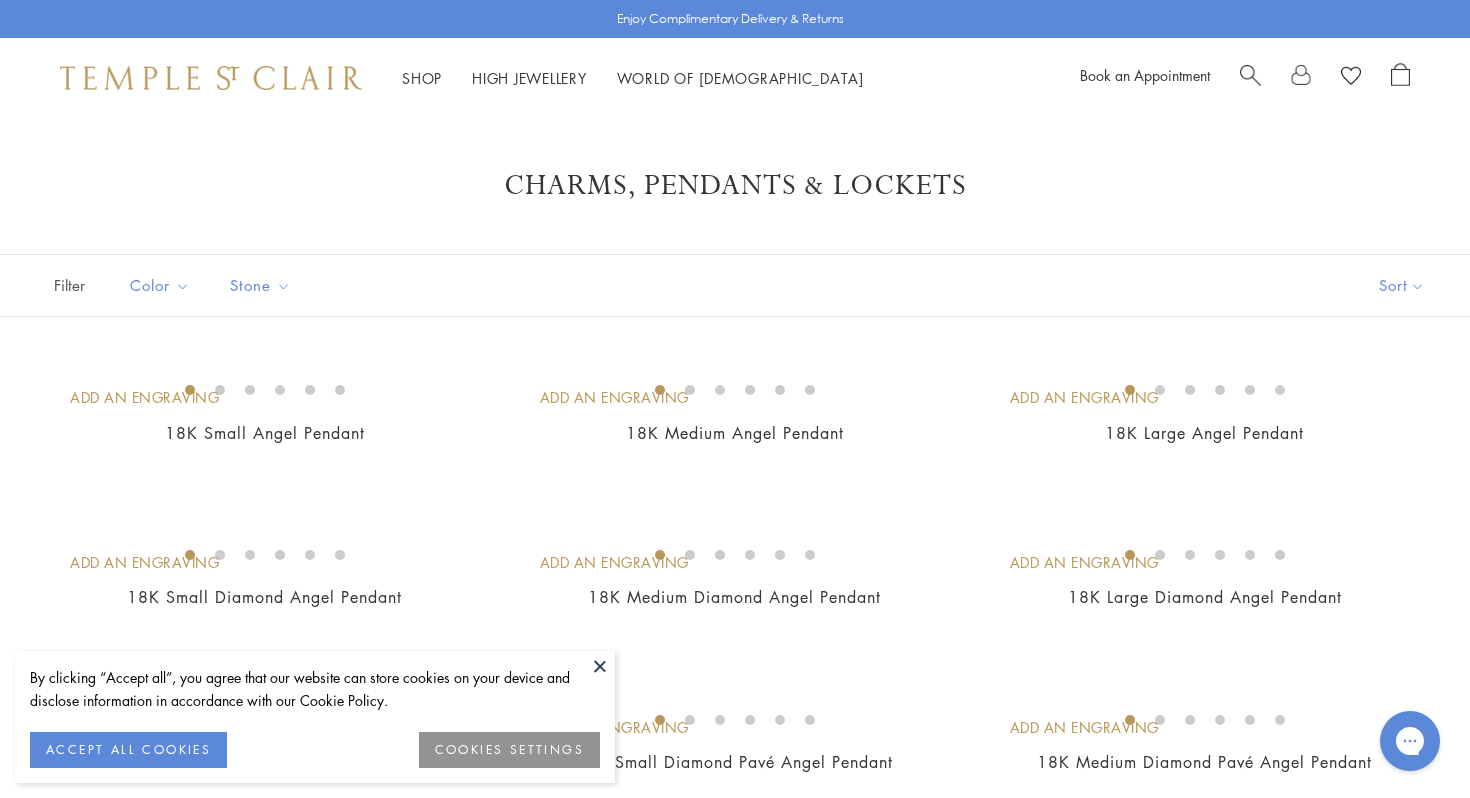 click at bounding box center [600, 666] 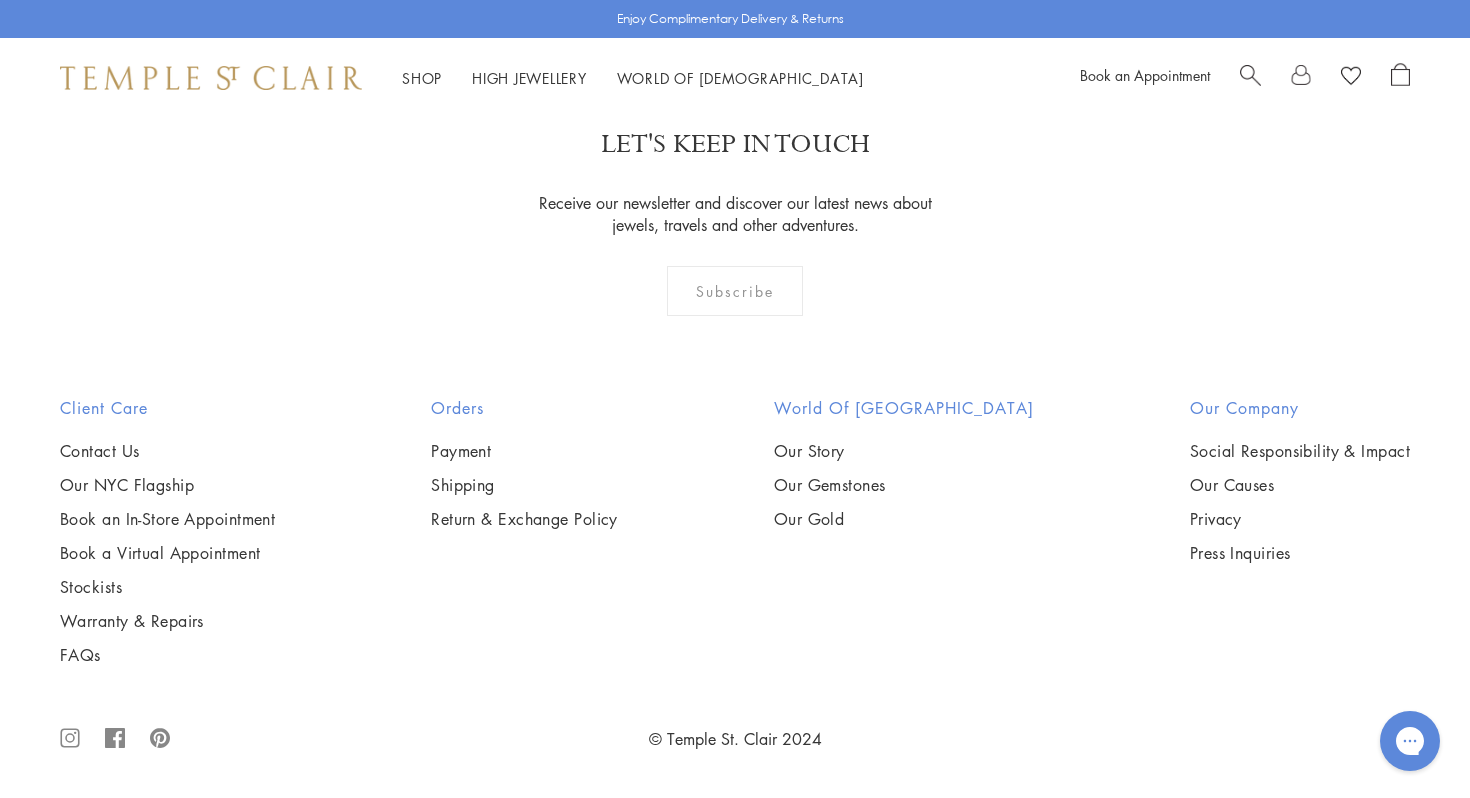 scroll, scrollTop: 12641, scrollLeft: 0, axis: vertical 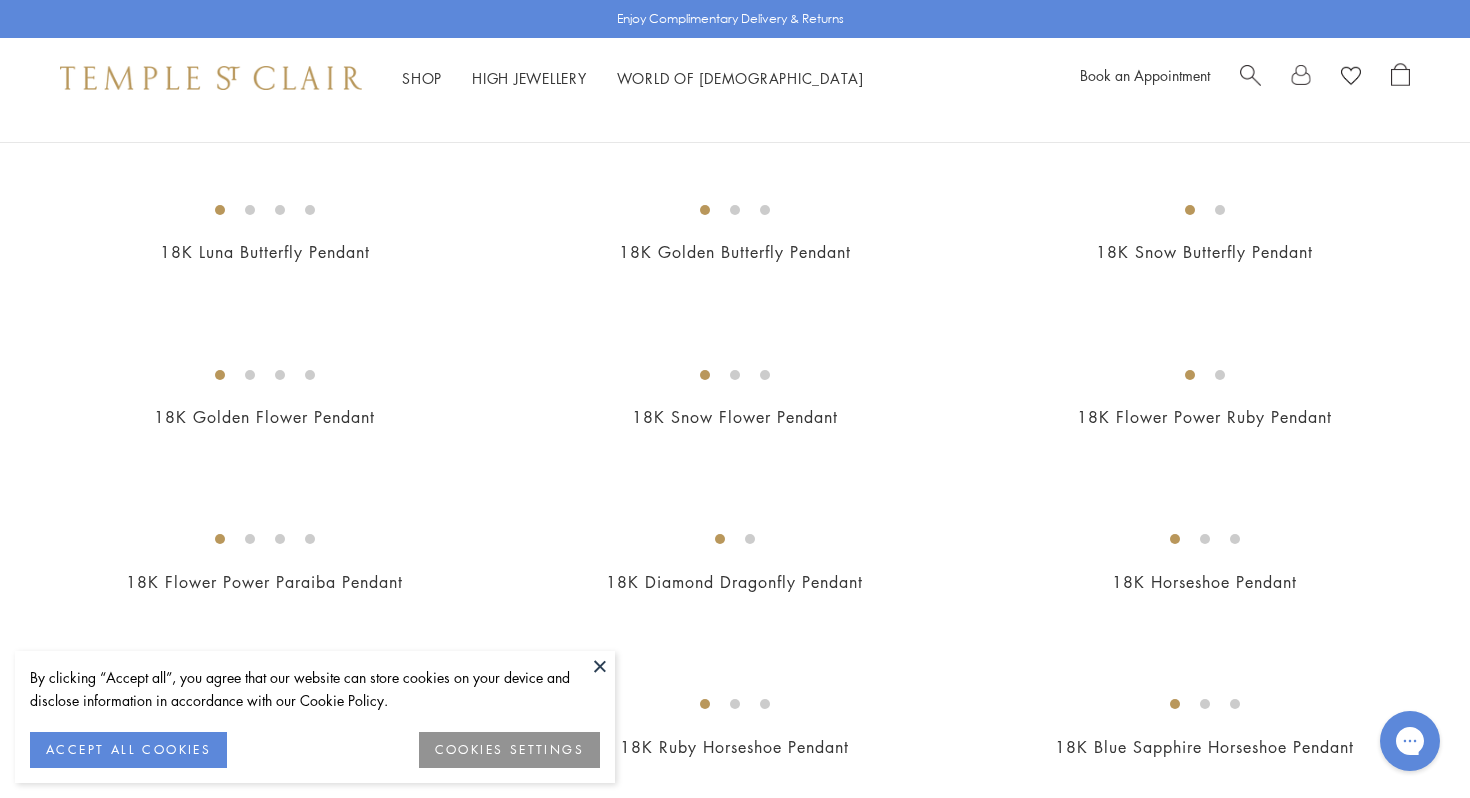 click at bounding box center [600, 666] 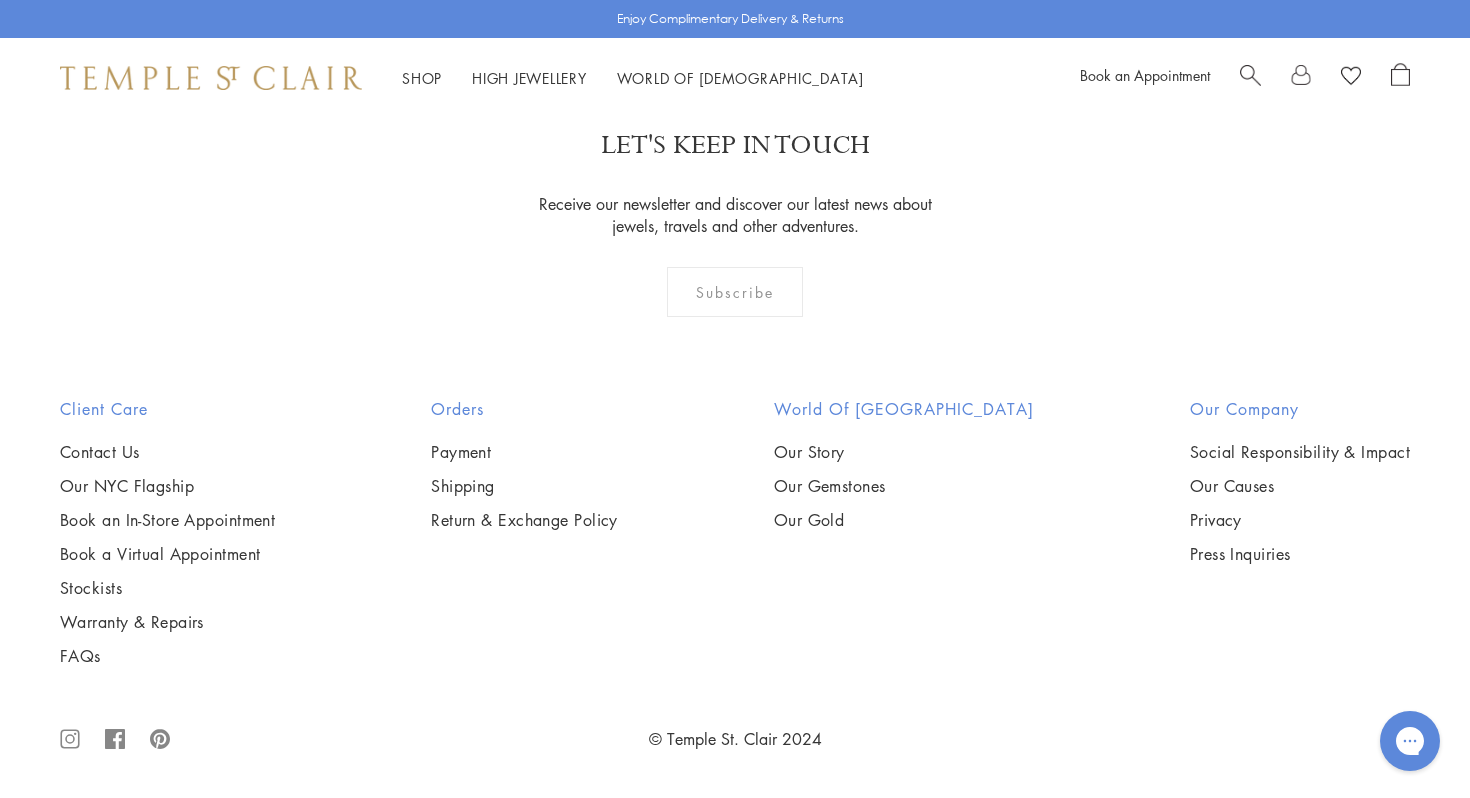 scroll, scrollTop: 4722, scrollLeft: 0, axis: vertical 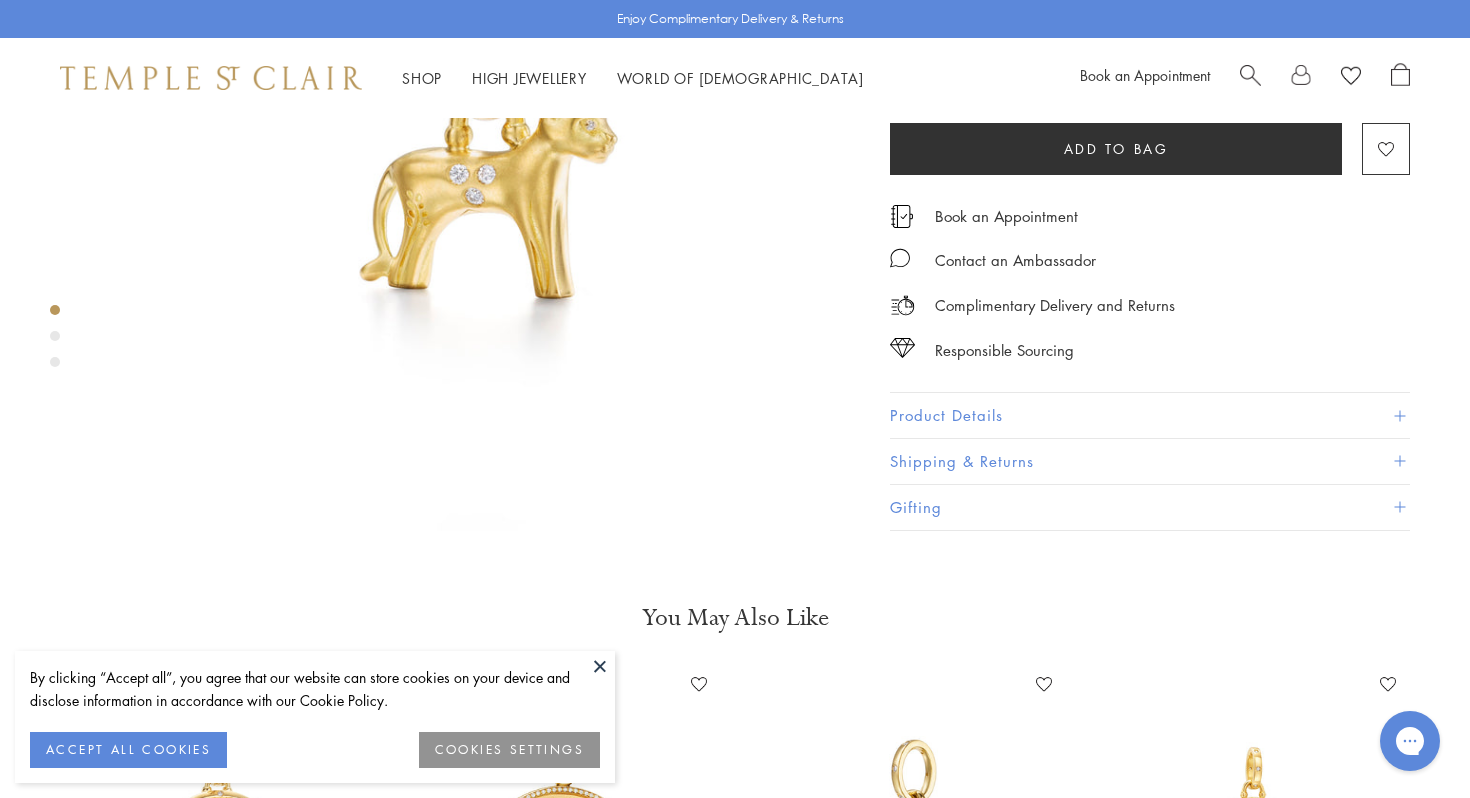 click on "Product Details" at bounding box center [1150, 416] 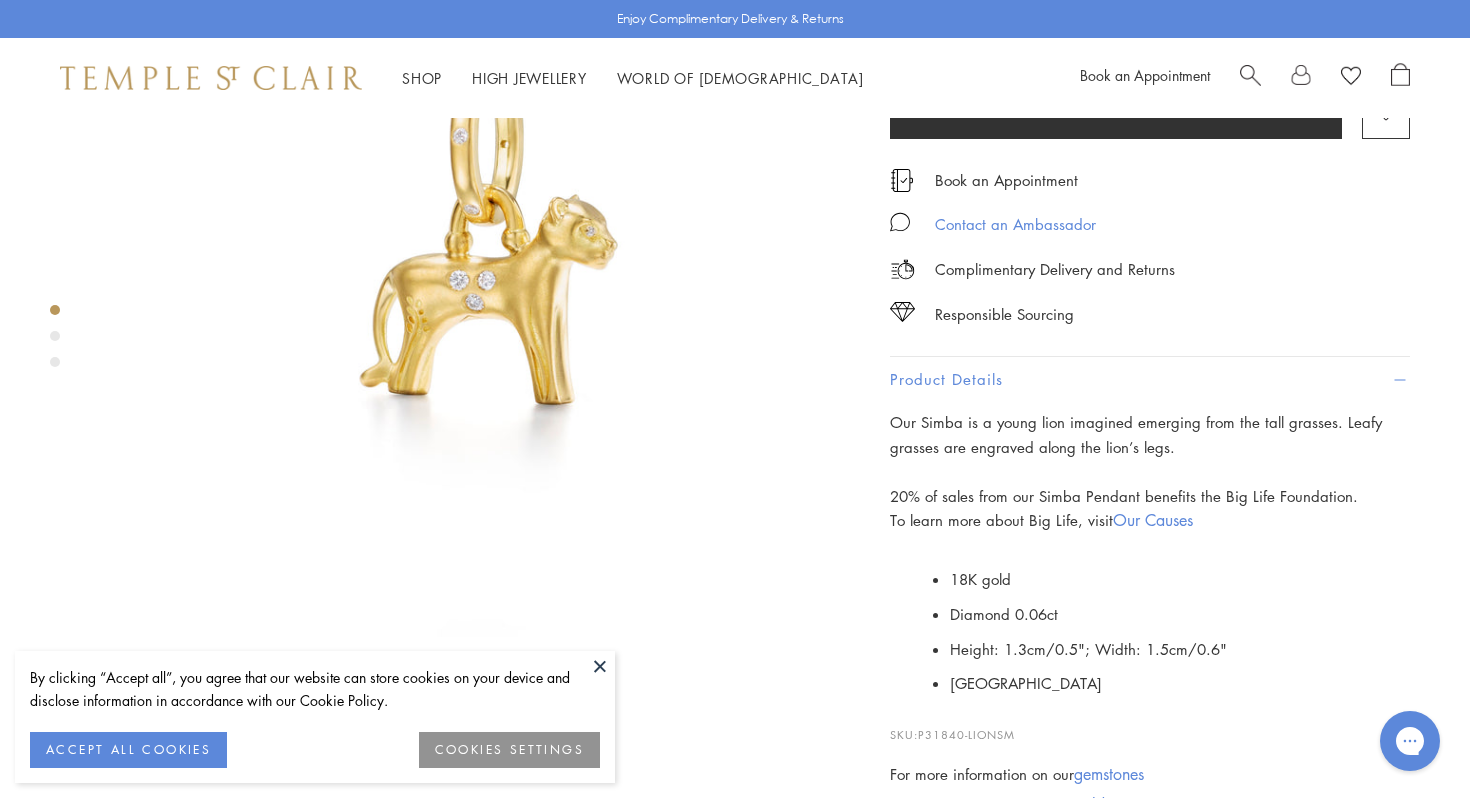 scroll, scrollTop: 139, scrollLeft: 0, axis: vertical 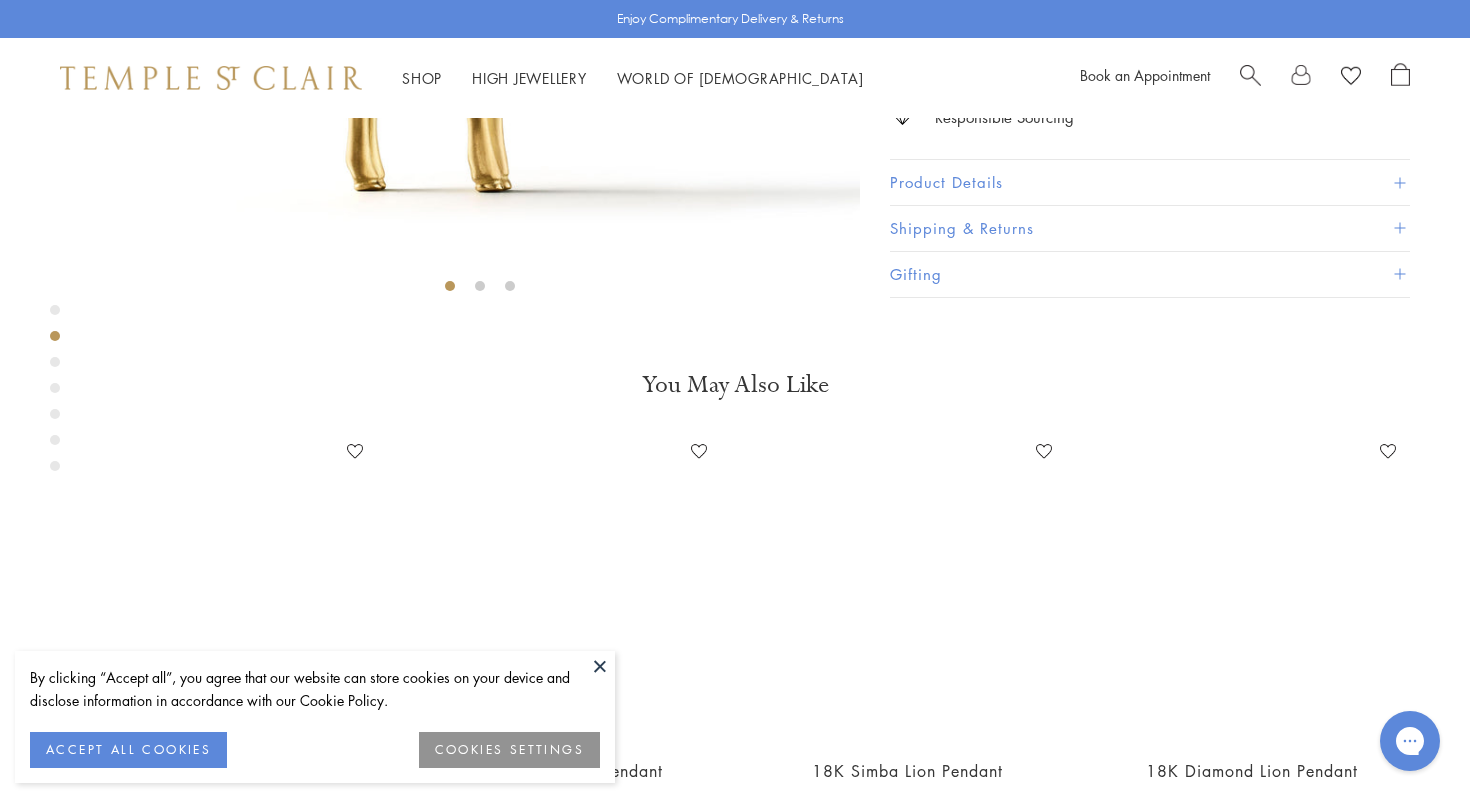 click on "Product Details" at bounding box center (1150, 183) 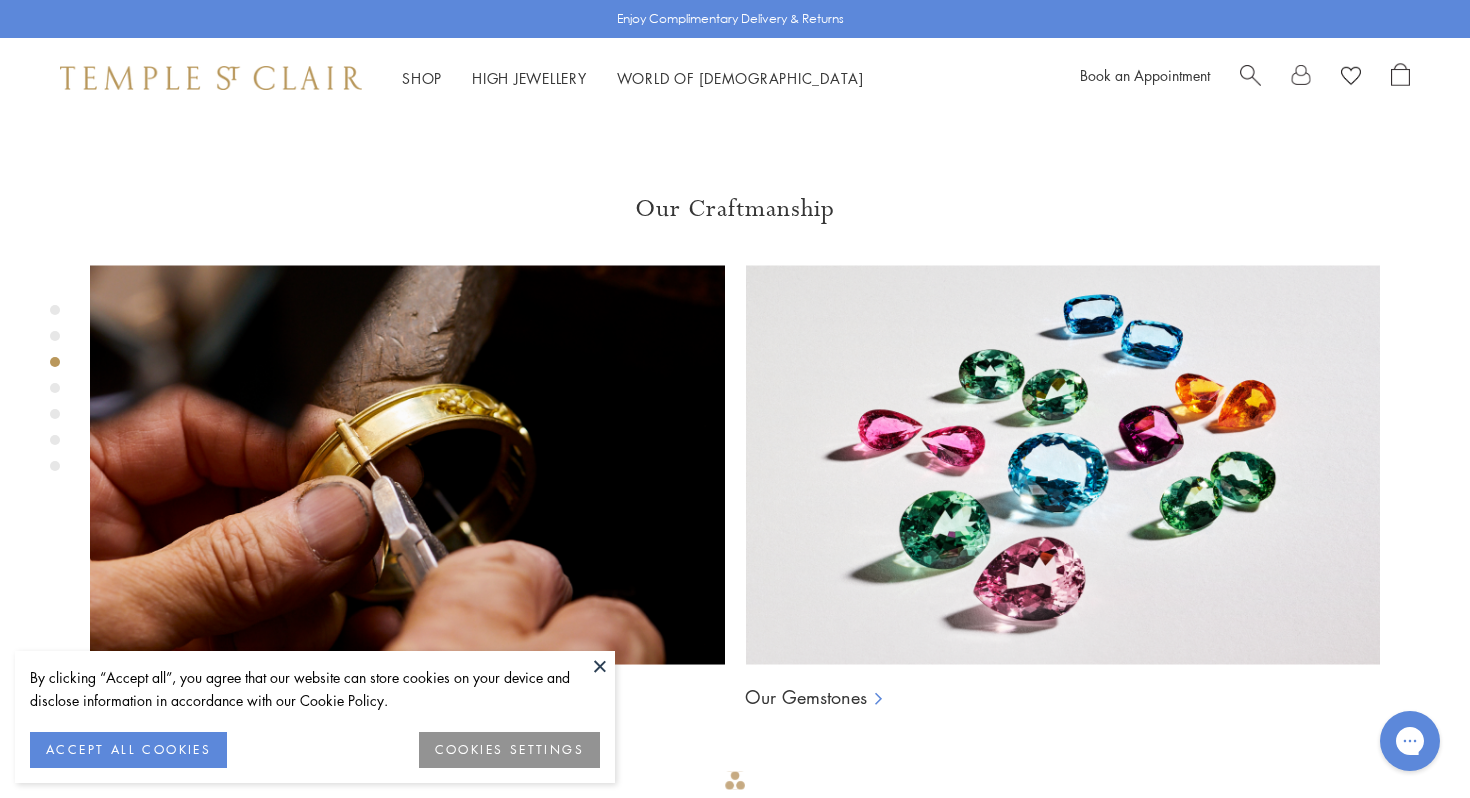 scroll, scrollTop: 1690, scrollLeft: 0, axis: vertical 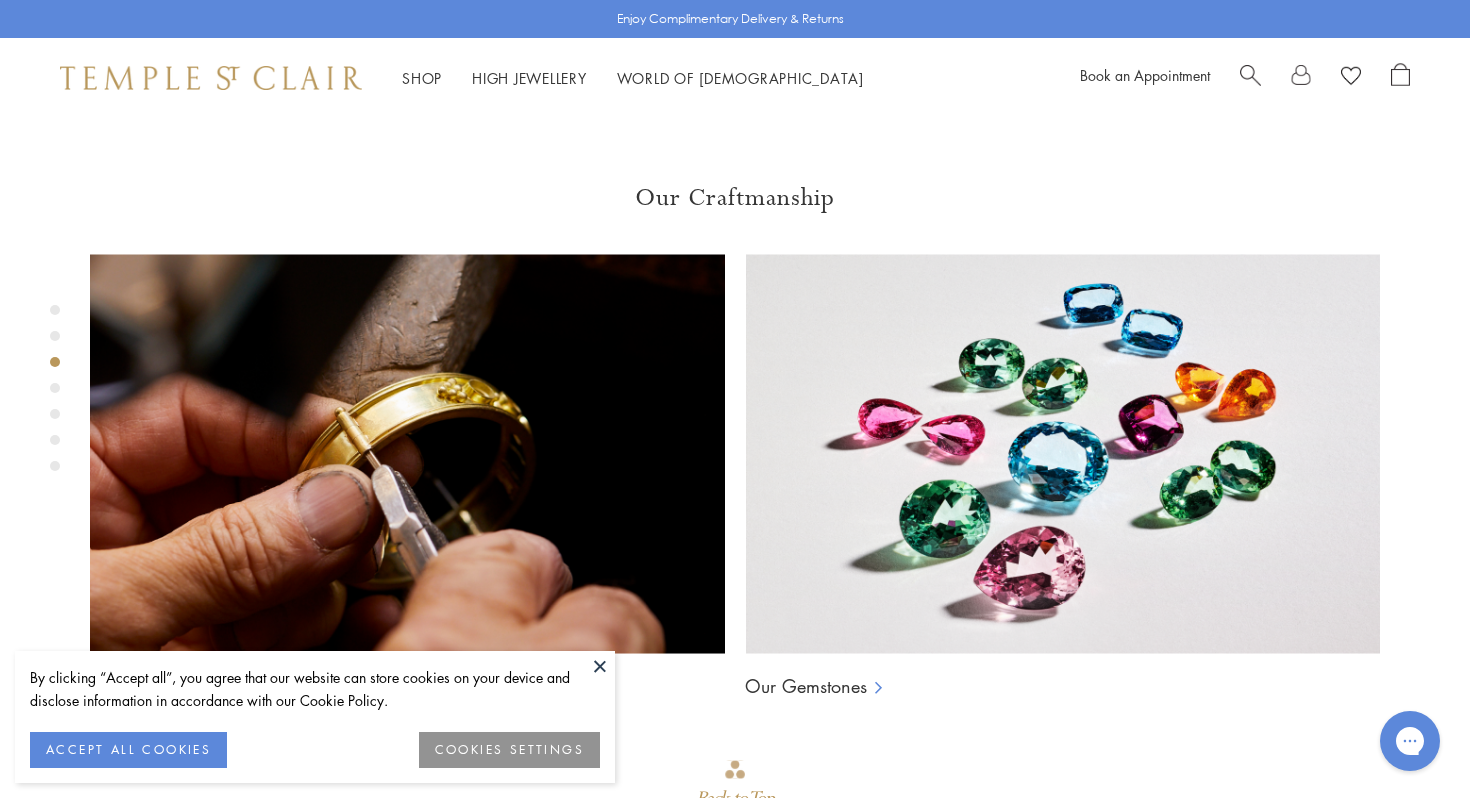 click at bounding box center [55, 388] 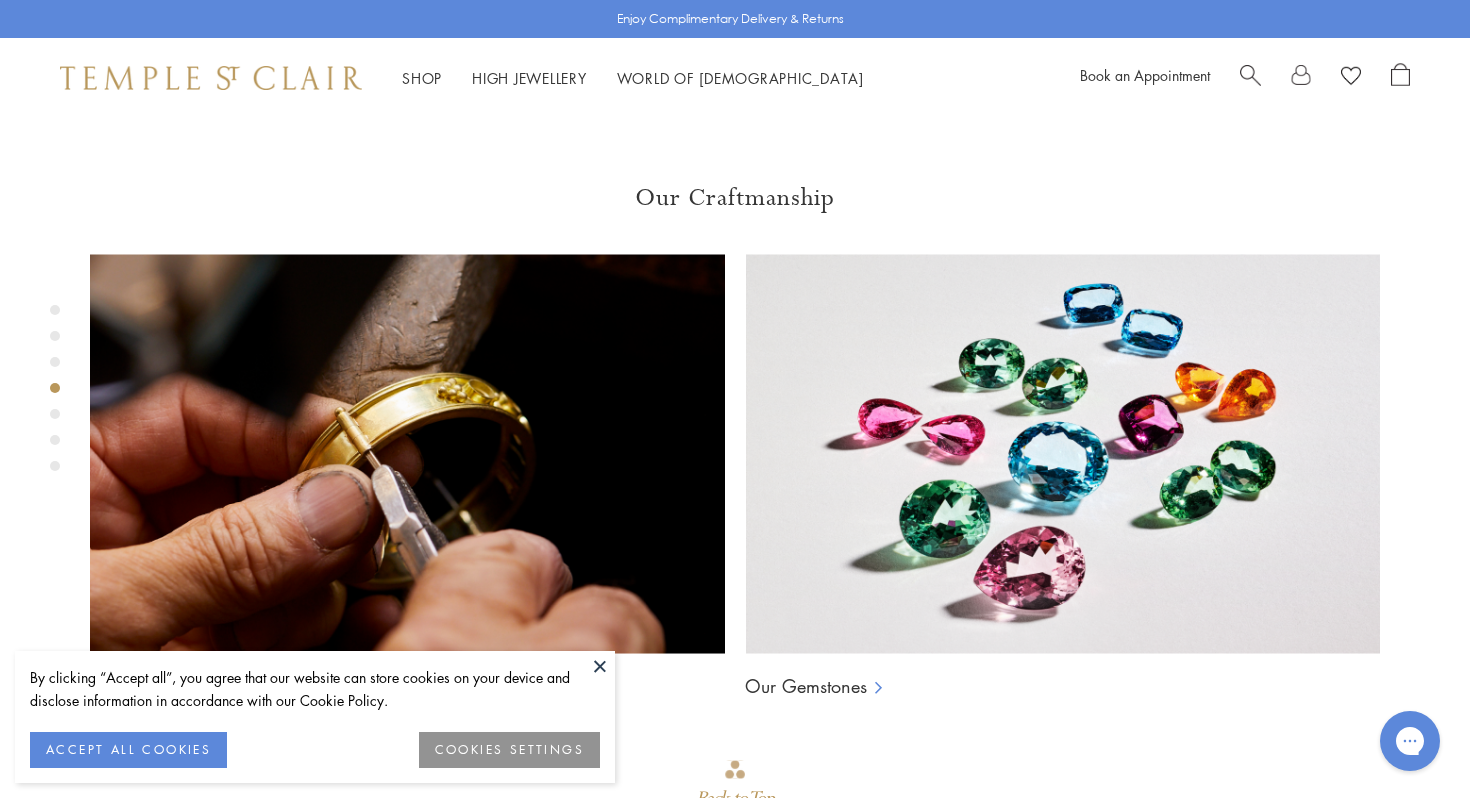 click at bounding box center [55, 393] 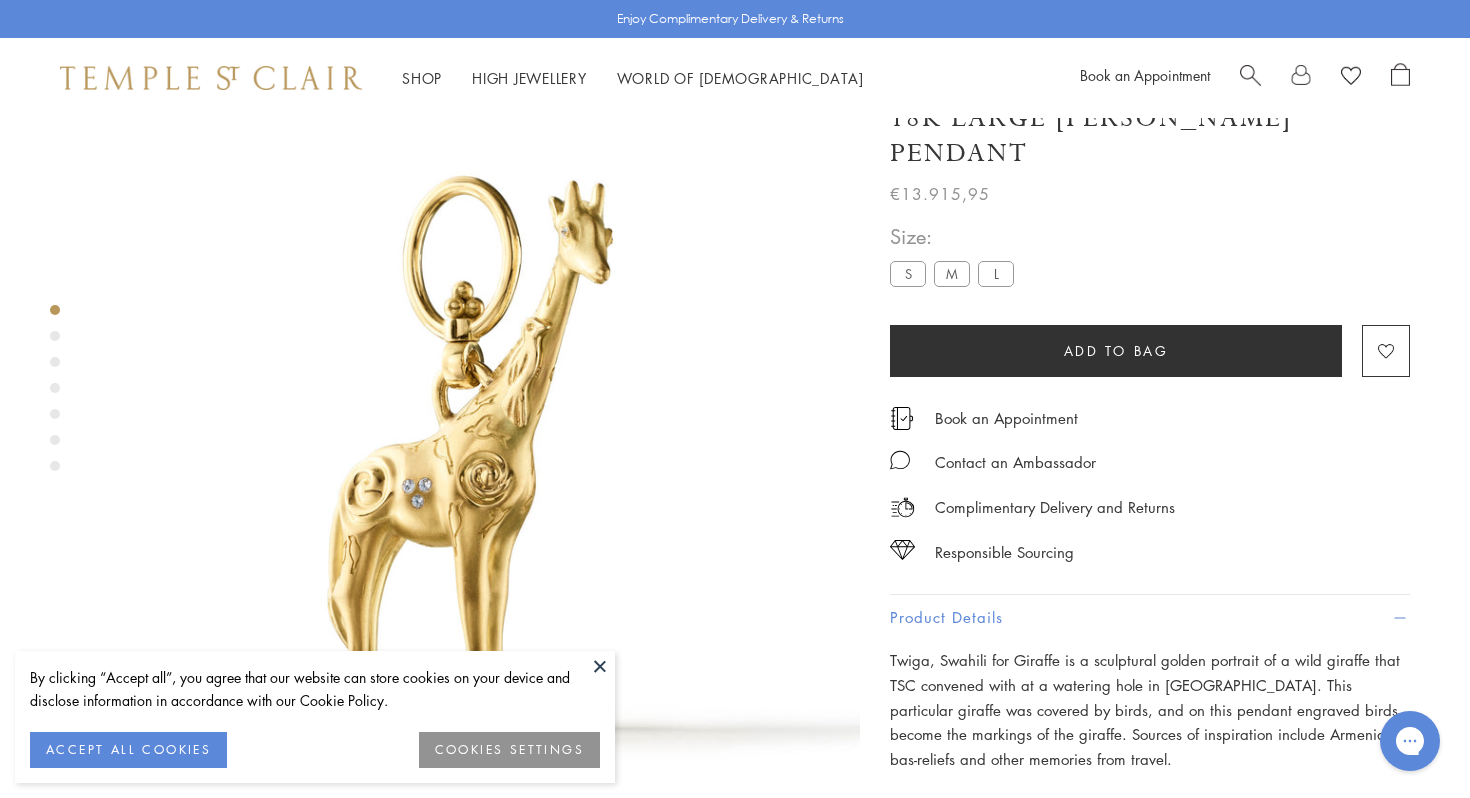 click at bounding box center [55, 466] 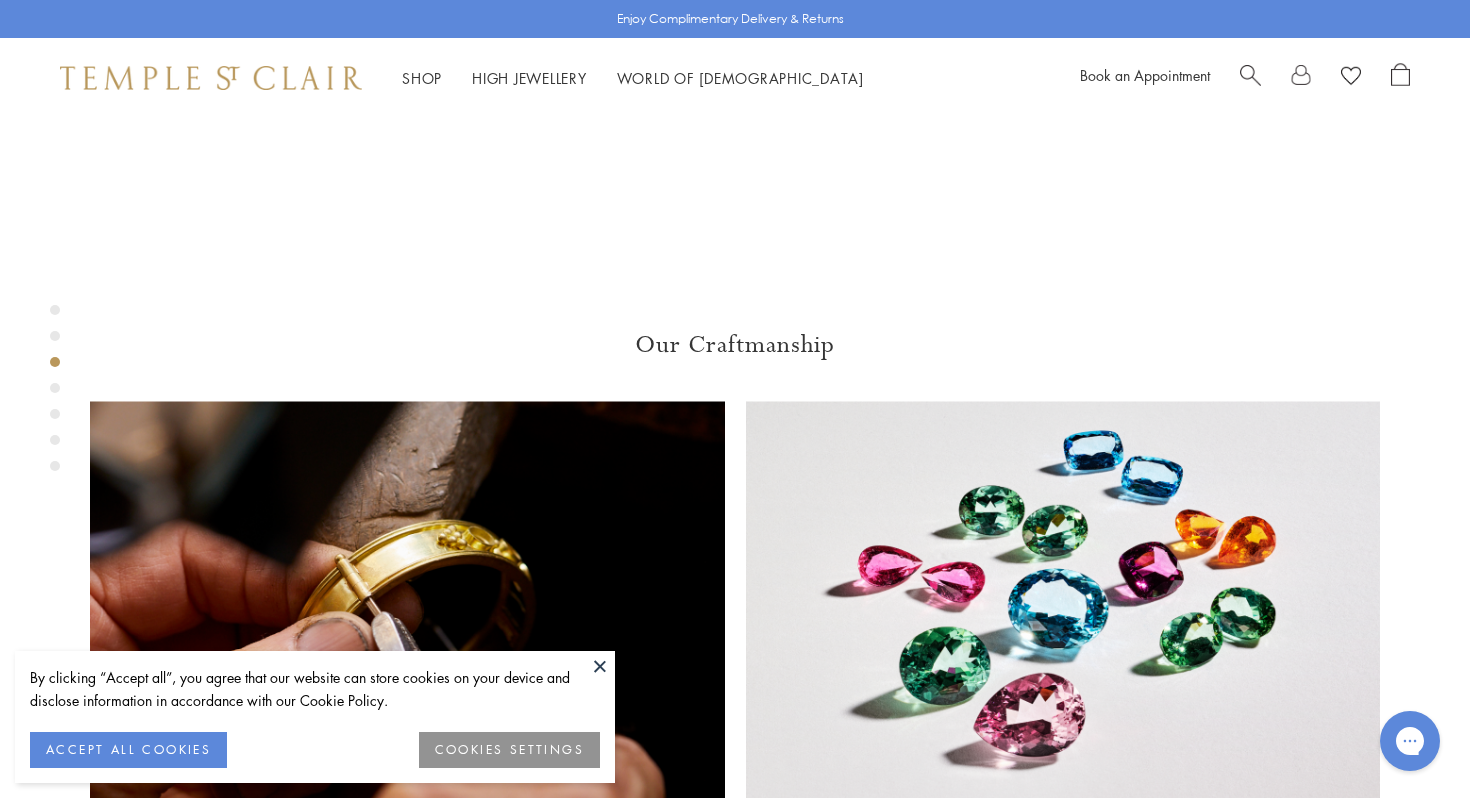 scroll, scrollTop: 1558, scrollLeft: 0, axis: vertical 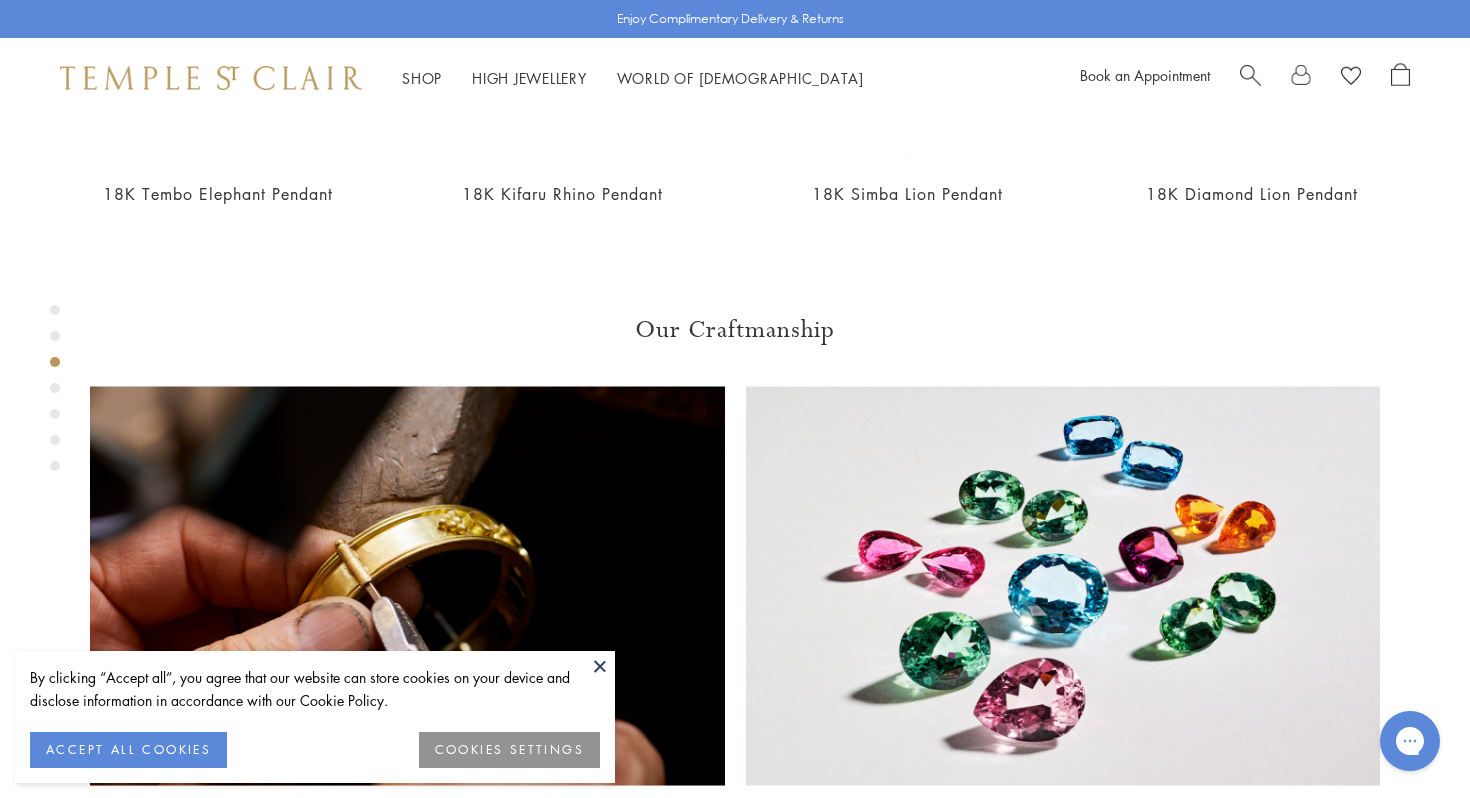 click at bounding box center (600, 666) 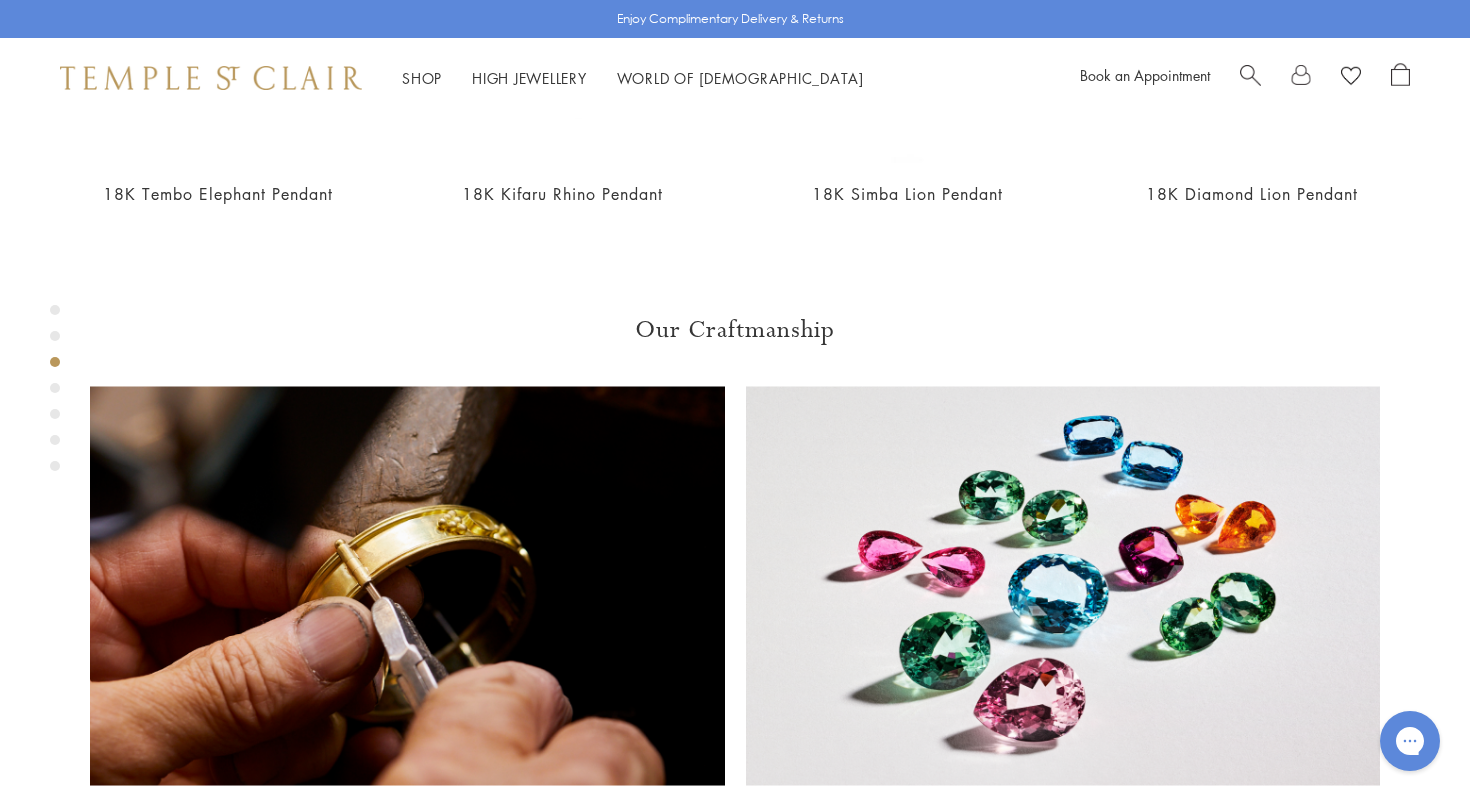 click at bounding box center (55, 466) 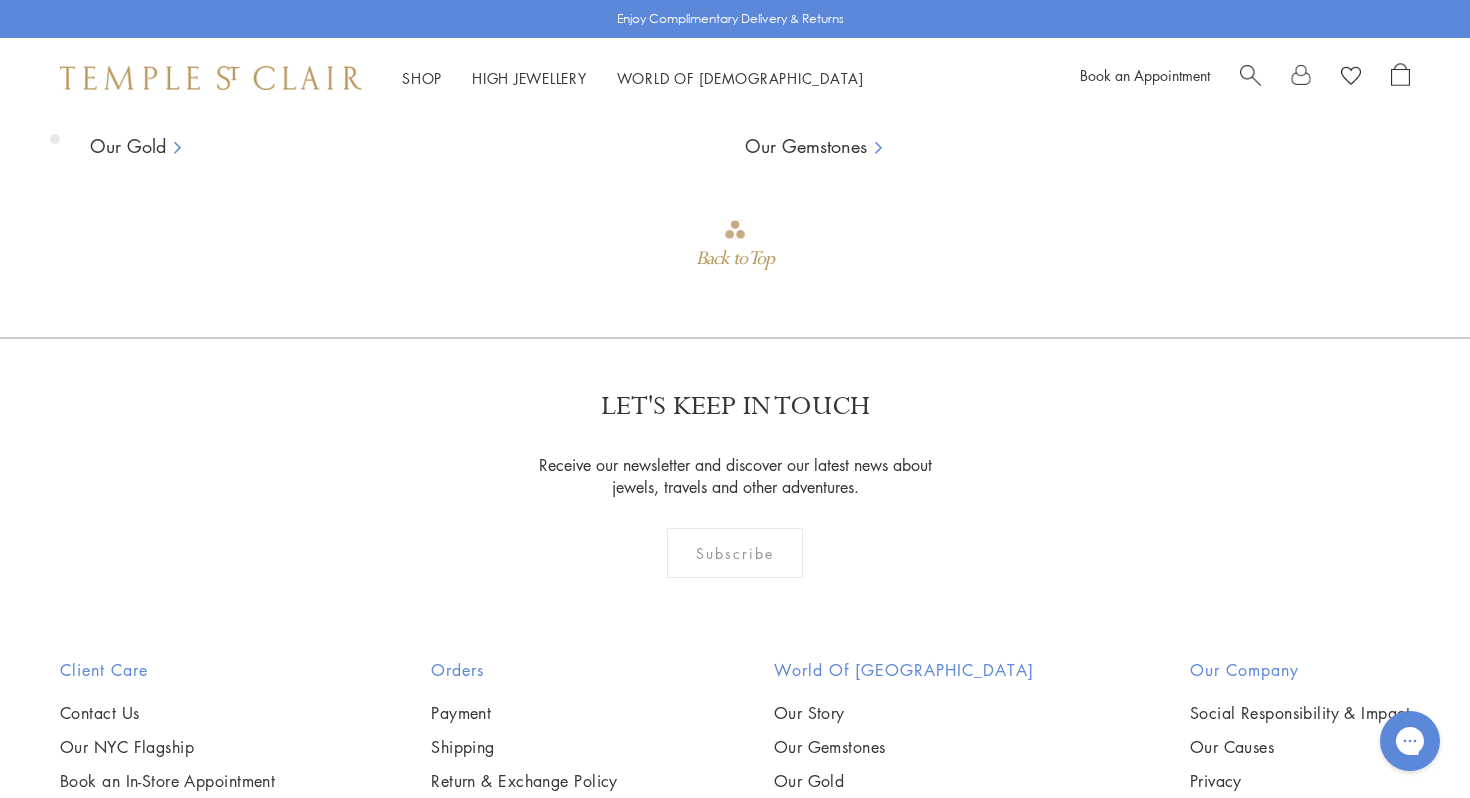 scroll, scrollTop: 2258, scrollLeft: 0, axis: vertical 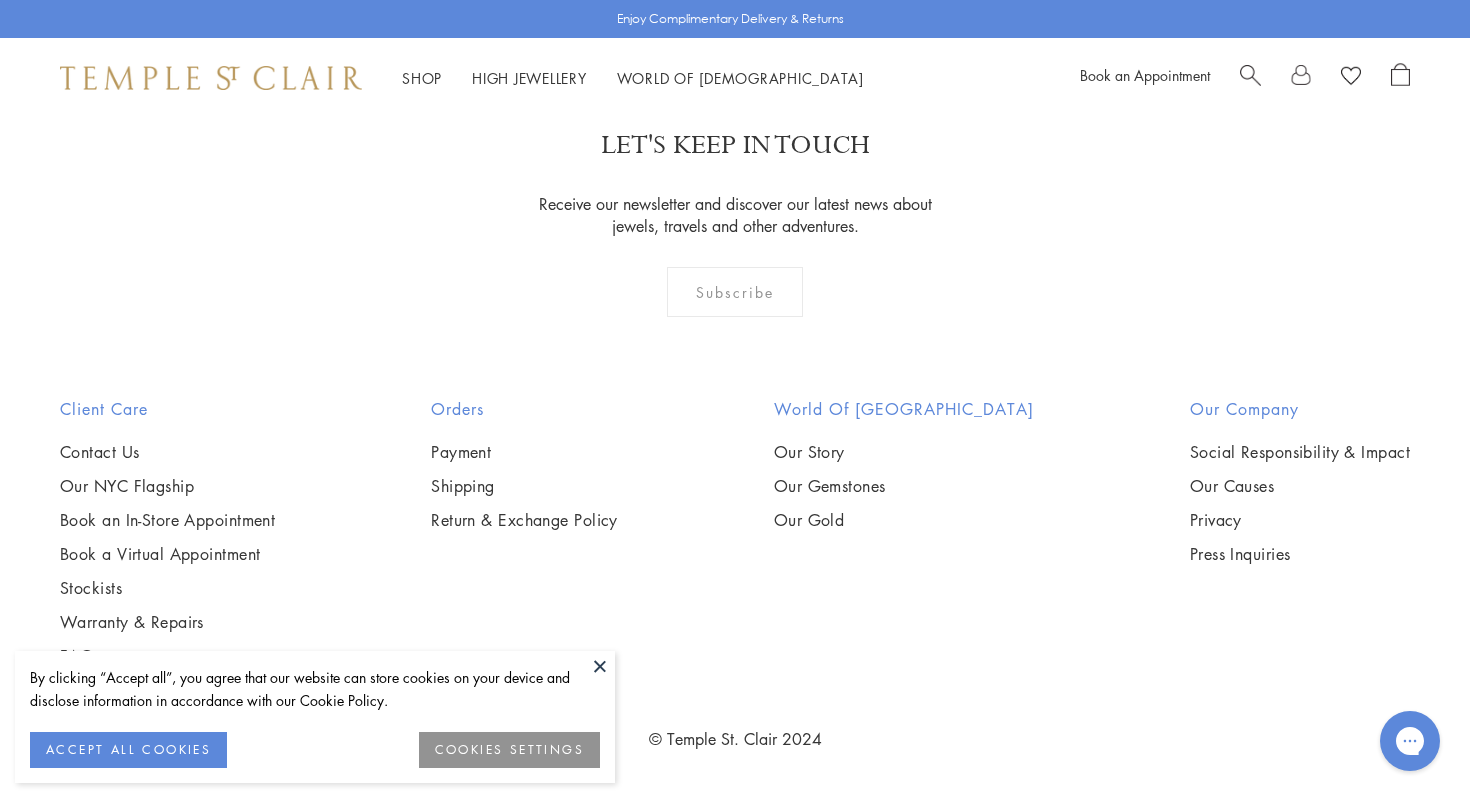 click at bounding box center (0, 0) 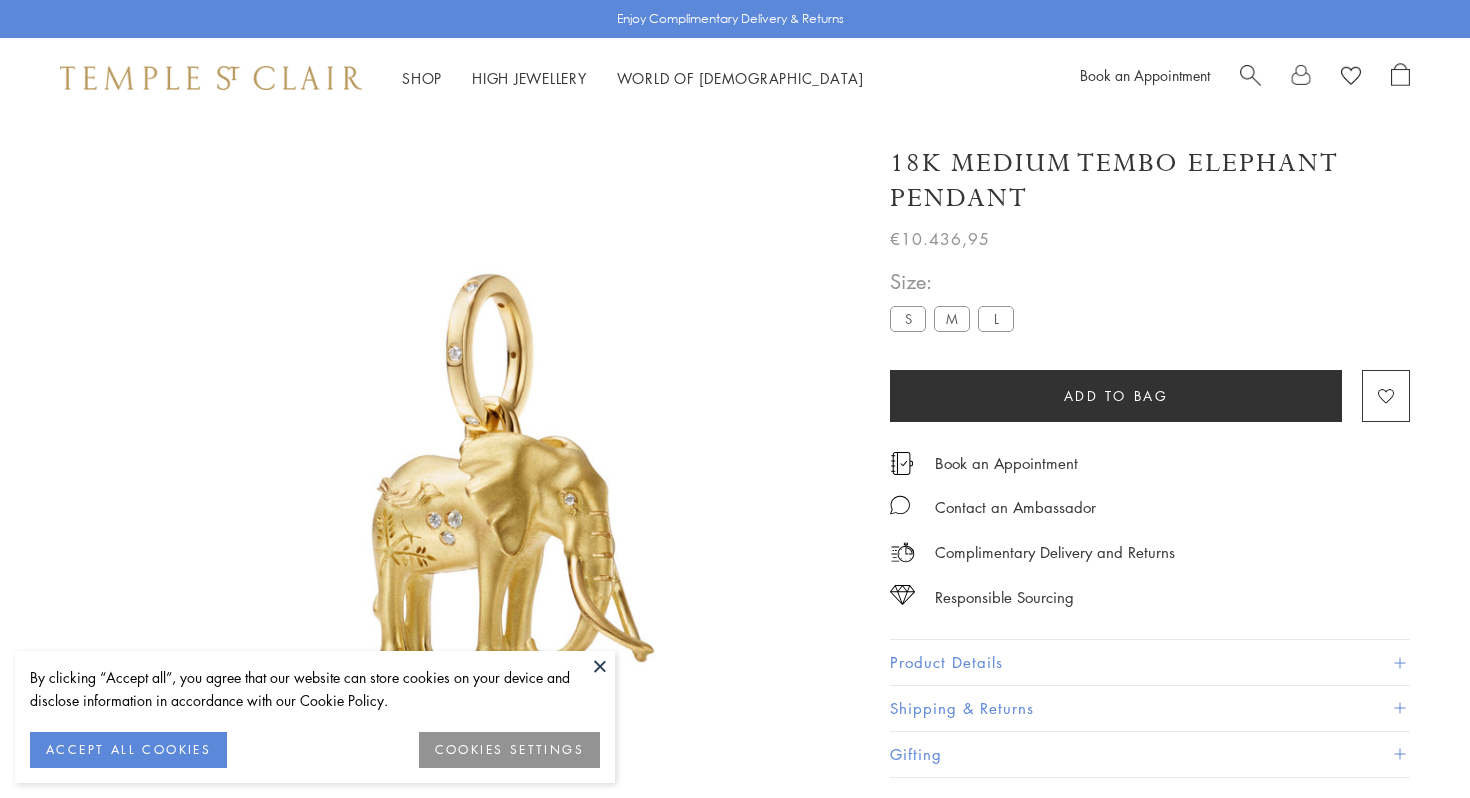 scroll, scrollTop: 0, scrollLeft: 0, axis: both 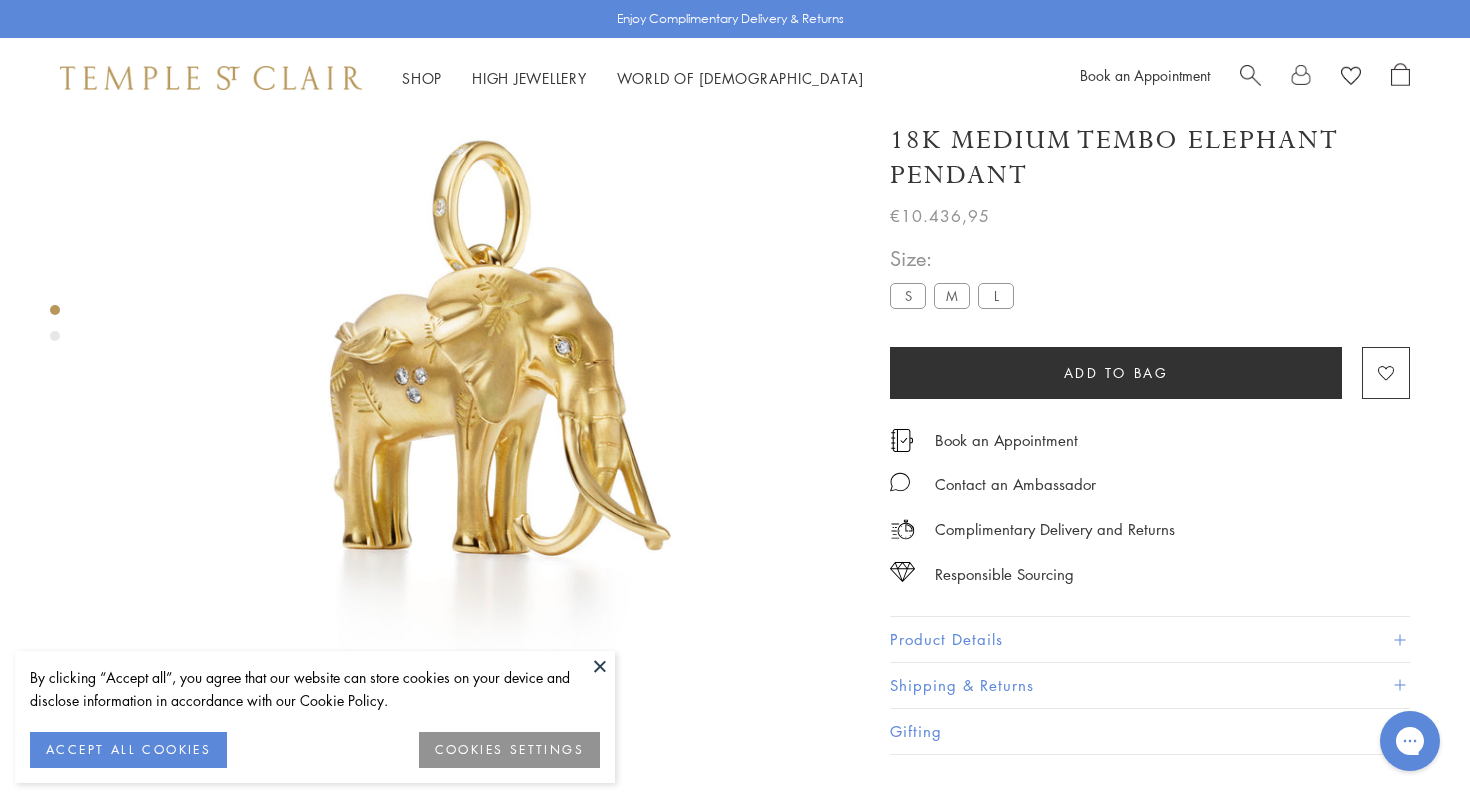 click at bounding box center (55, 336) 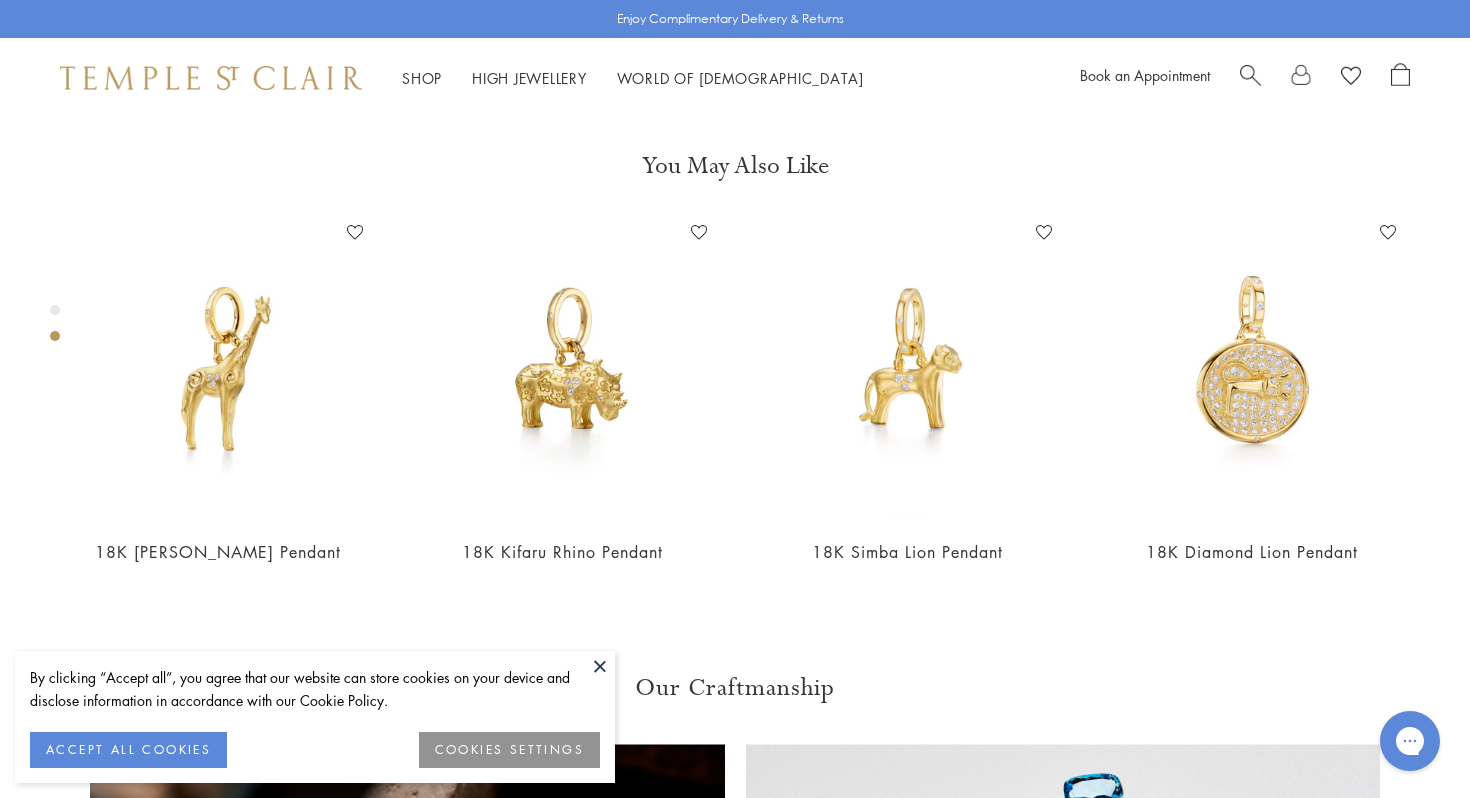 scroll, scrollTop: 798, scrollLeft: 0, axis: vertical 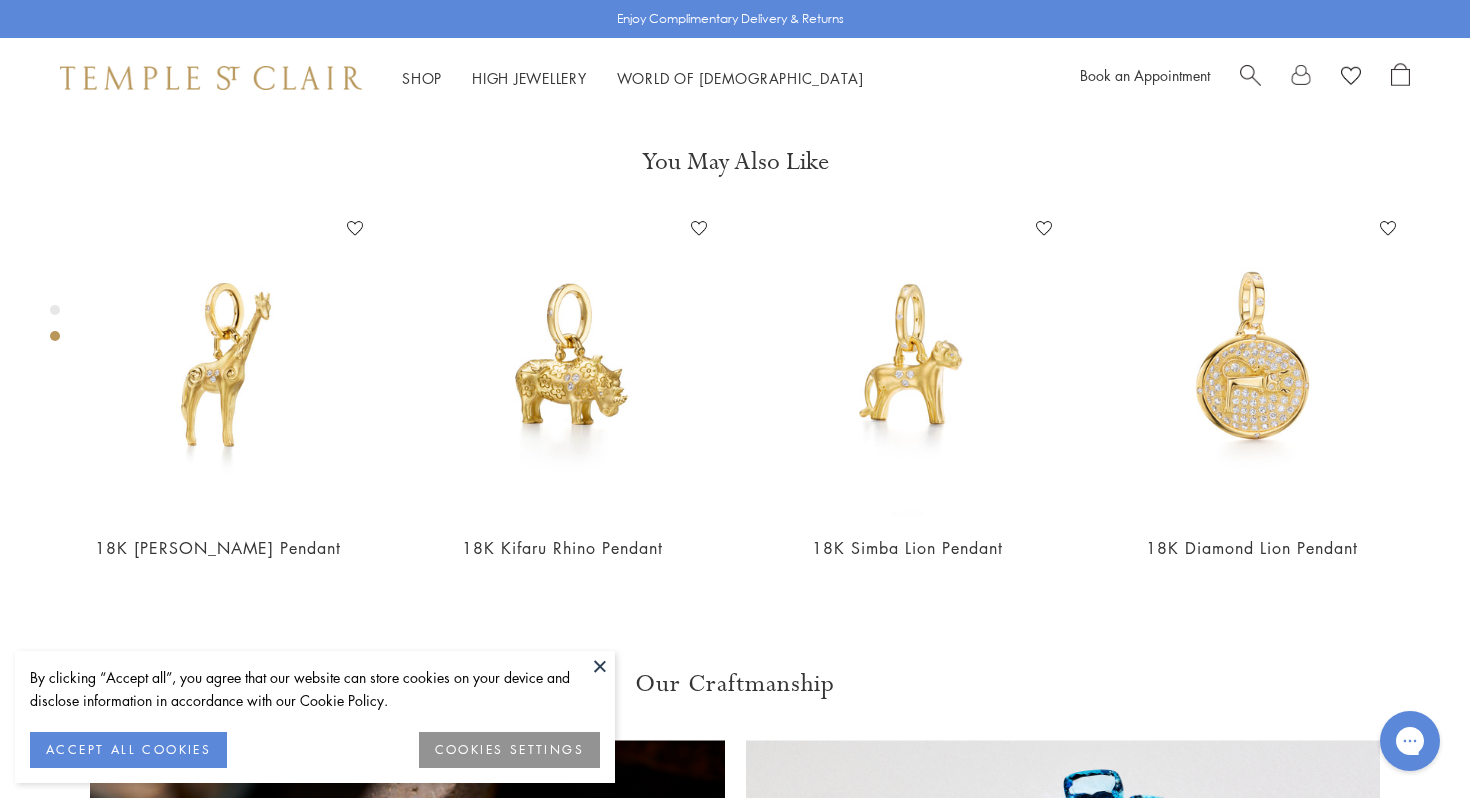 click at bounding box center (600, 666) 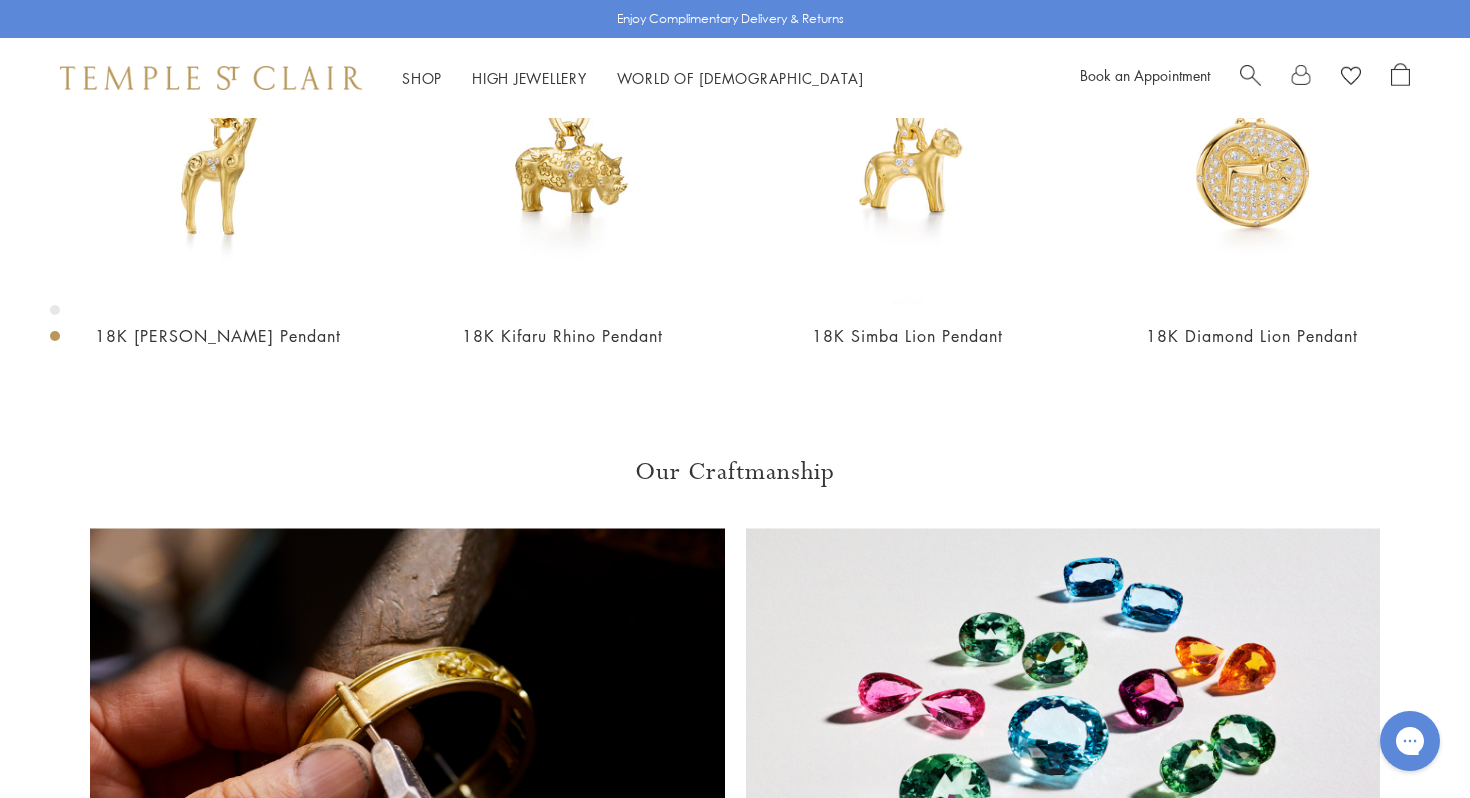 scroll, scrollTop: 1012, scrollLeft: 0, axis: vertical 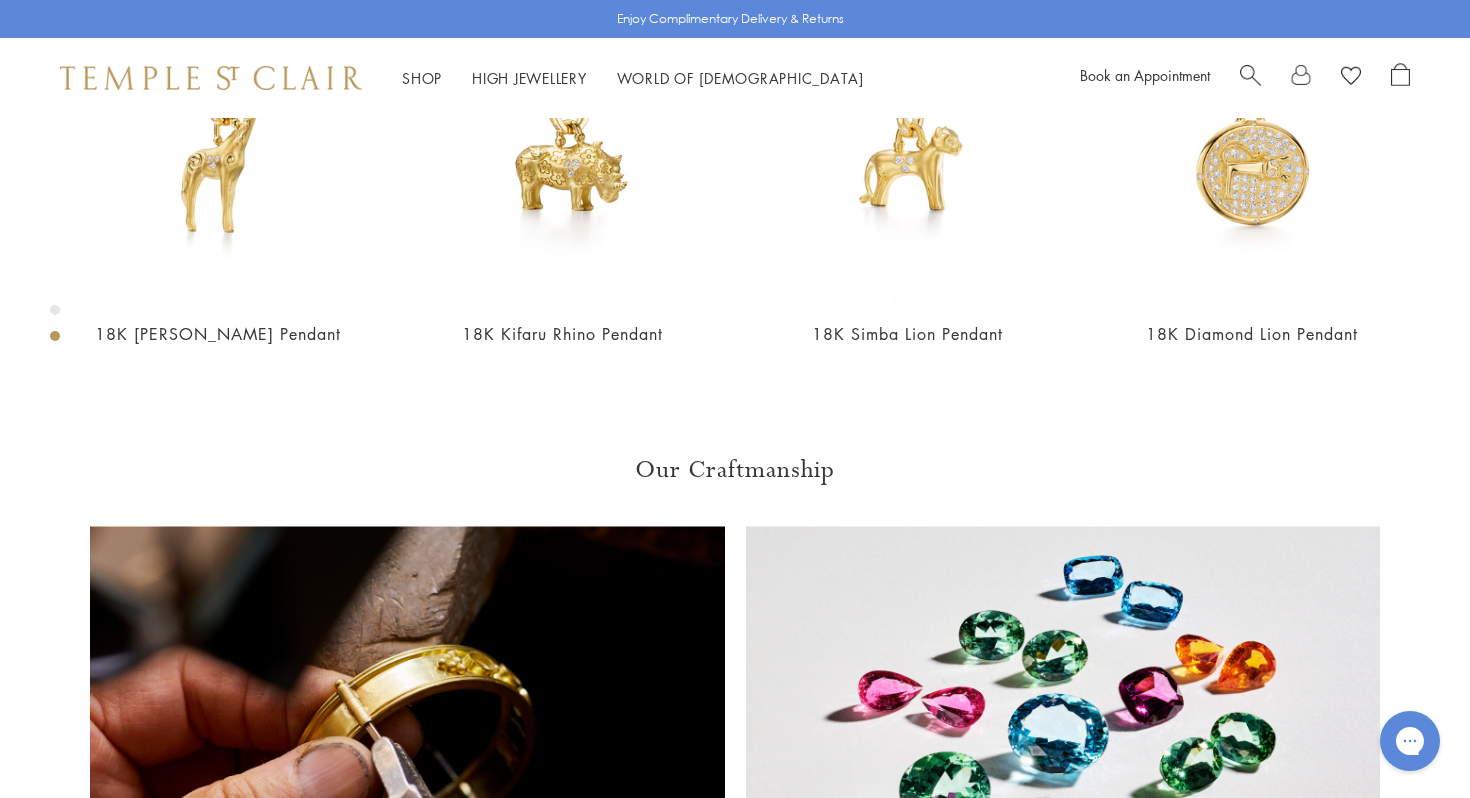 click on "Product Details" at bounding box center [1150, -254] 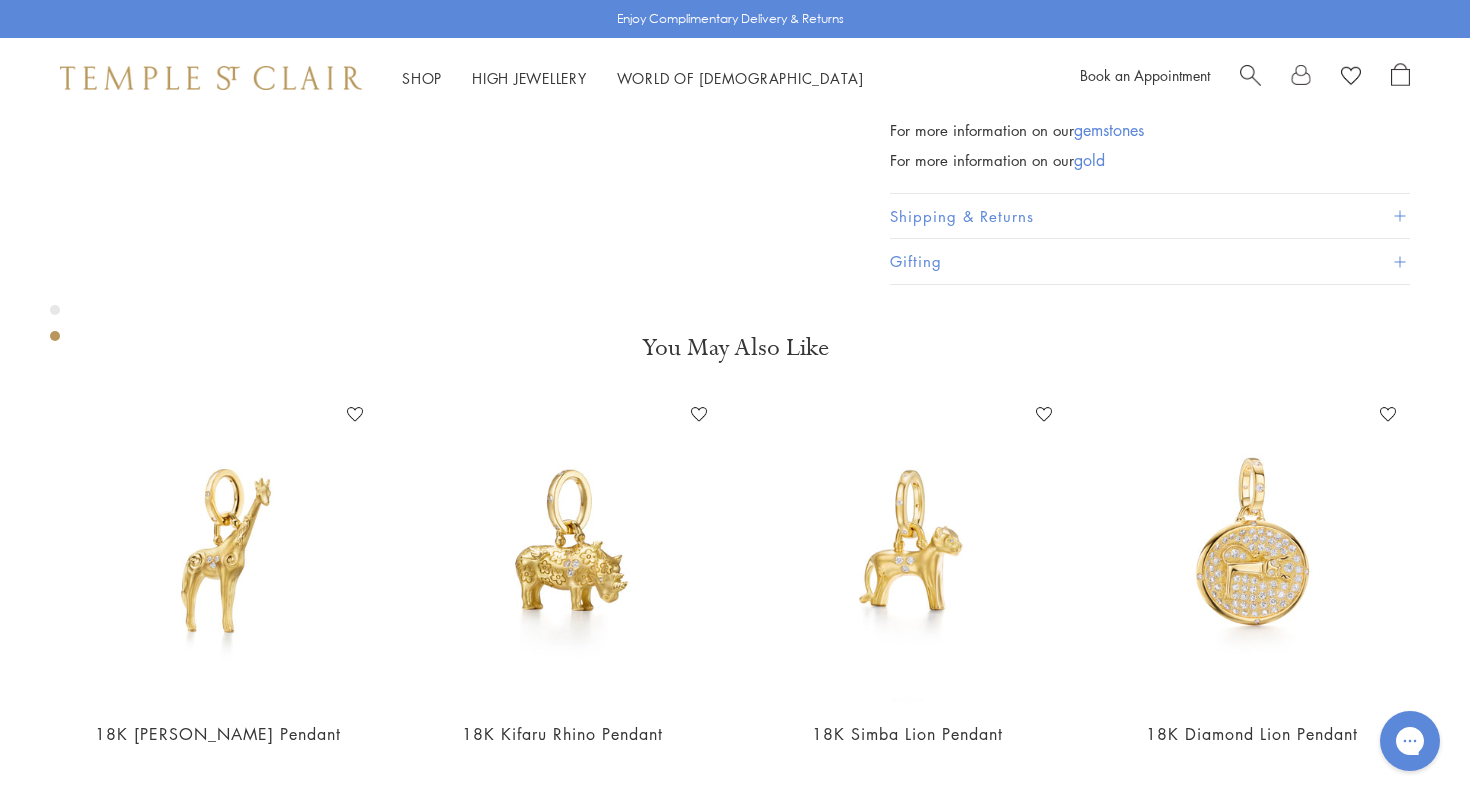 scroll, scrollTop: 941, scrollLeft: 0, axis: vertical 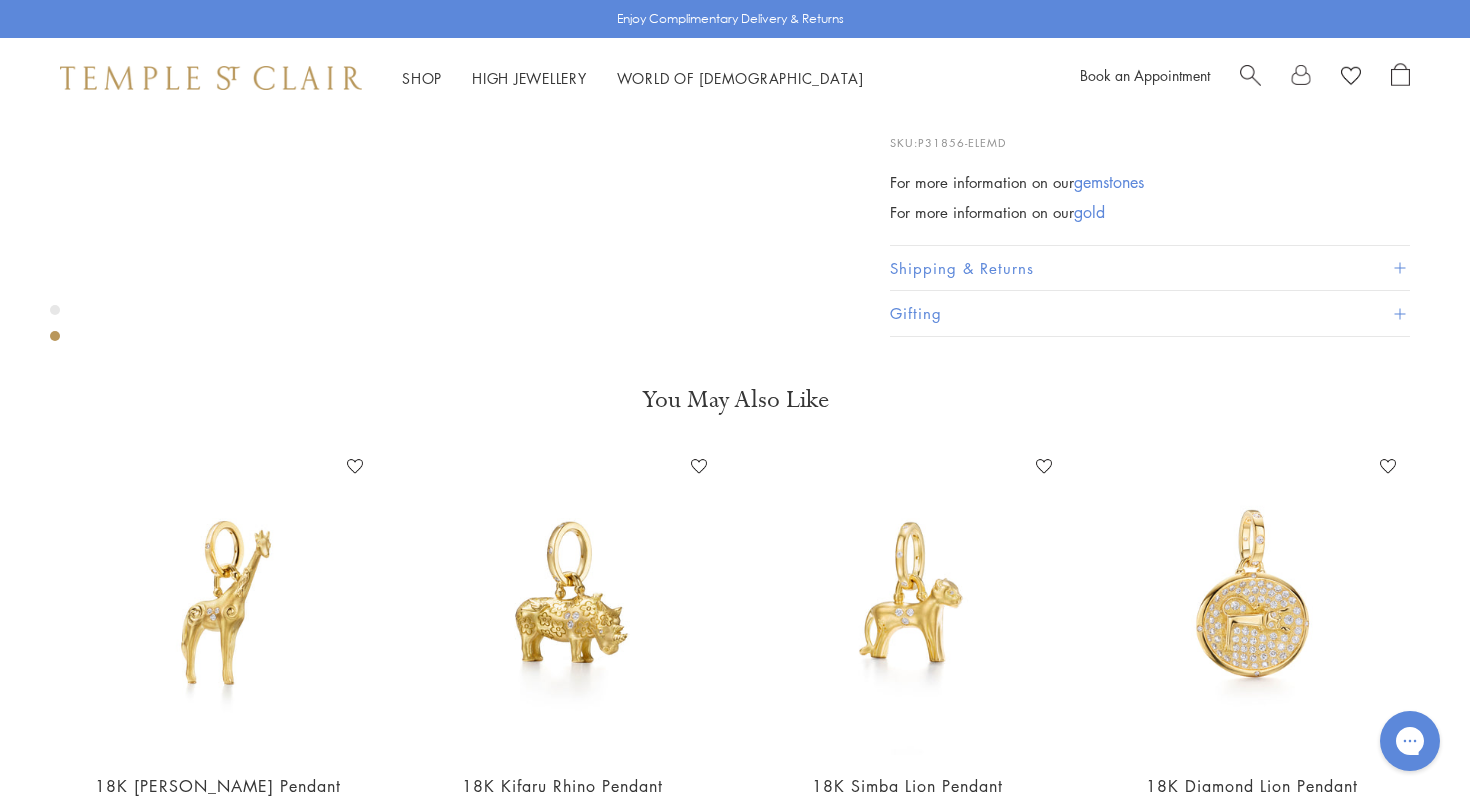 drag, startPoint x: 890, startPoint y: 263, endPoint x: 1238, endPoint y: 312, distance: 351.43277 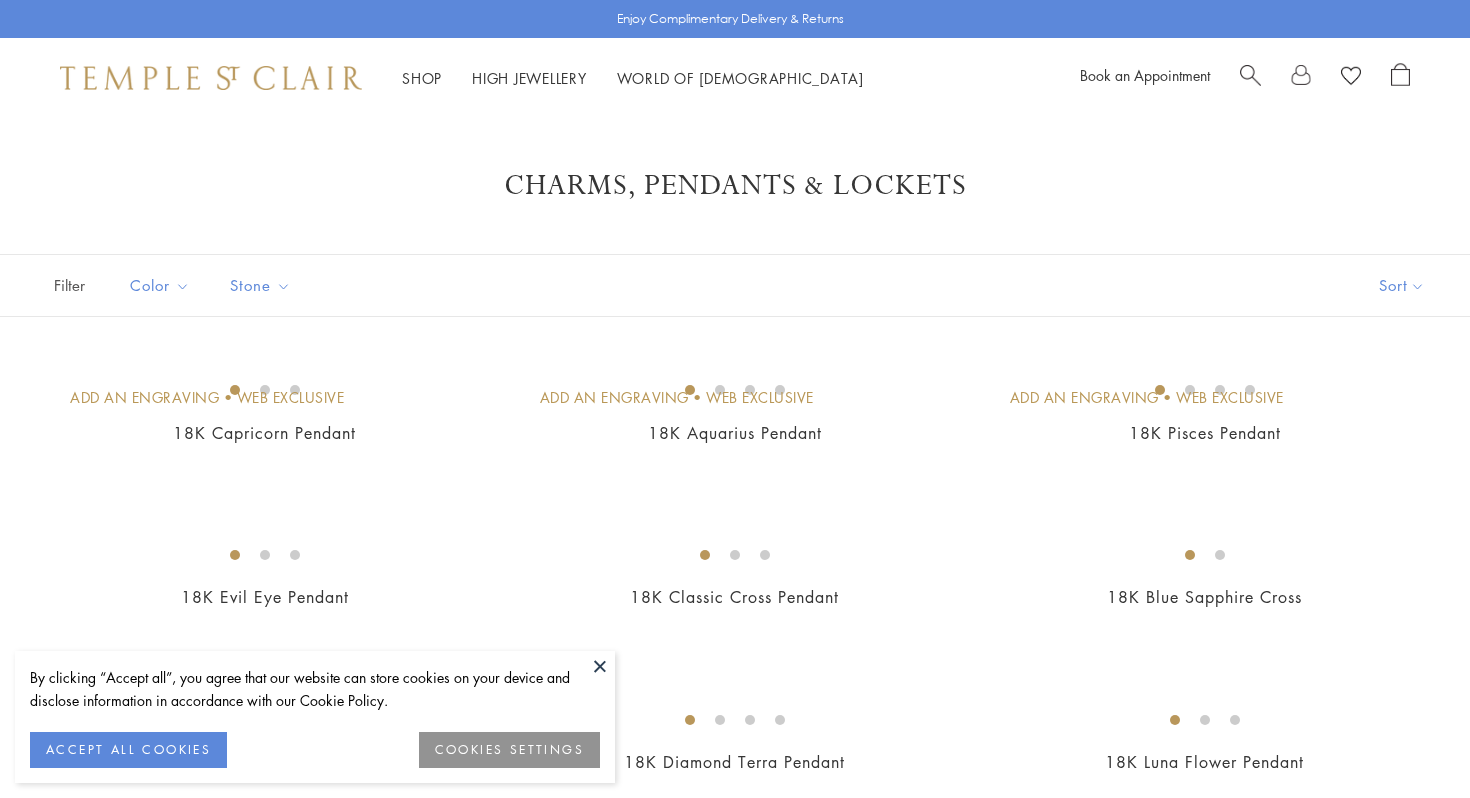 scroll, scrollTop: 5836, scrollLeft: 0, axis: vertical 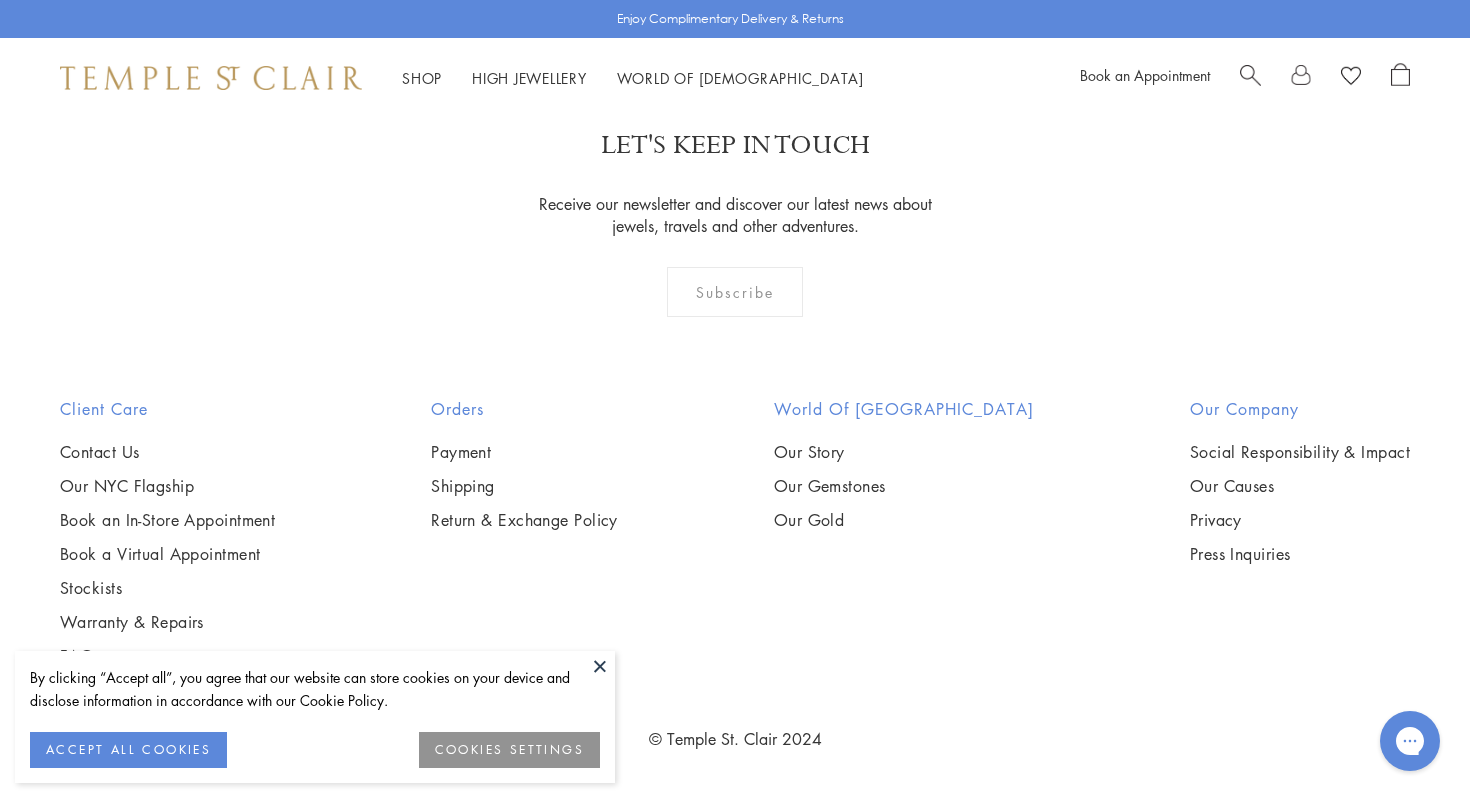 click on "3" at bounding box center [800, -32] 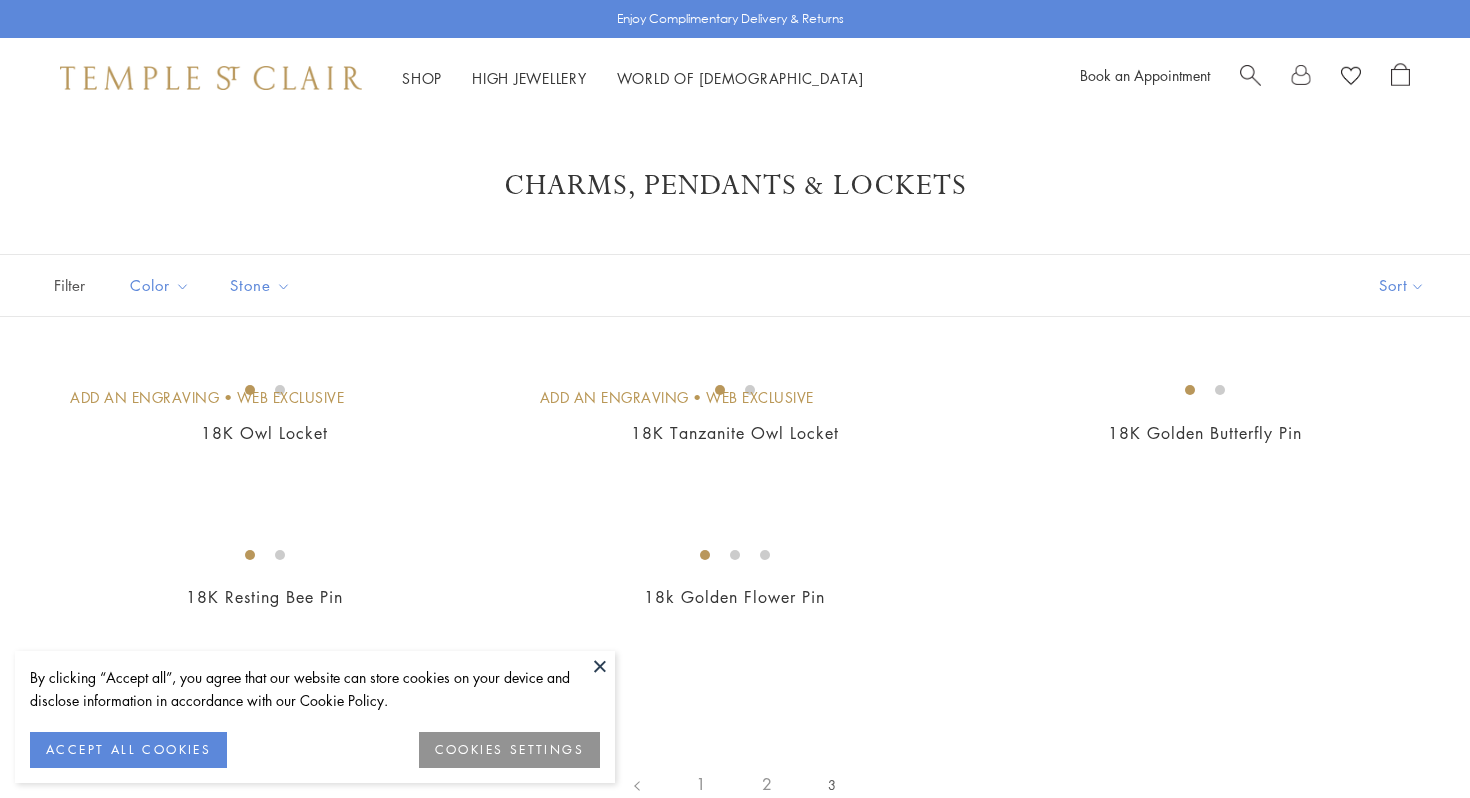 scroll, scrollTop: 0, scrollLeft: 0, axis: both 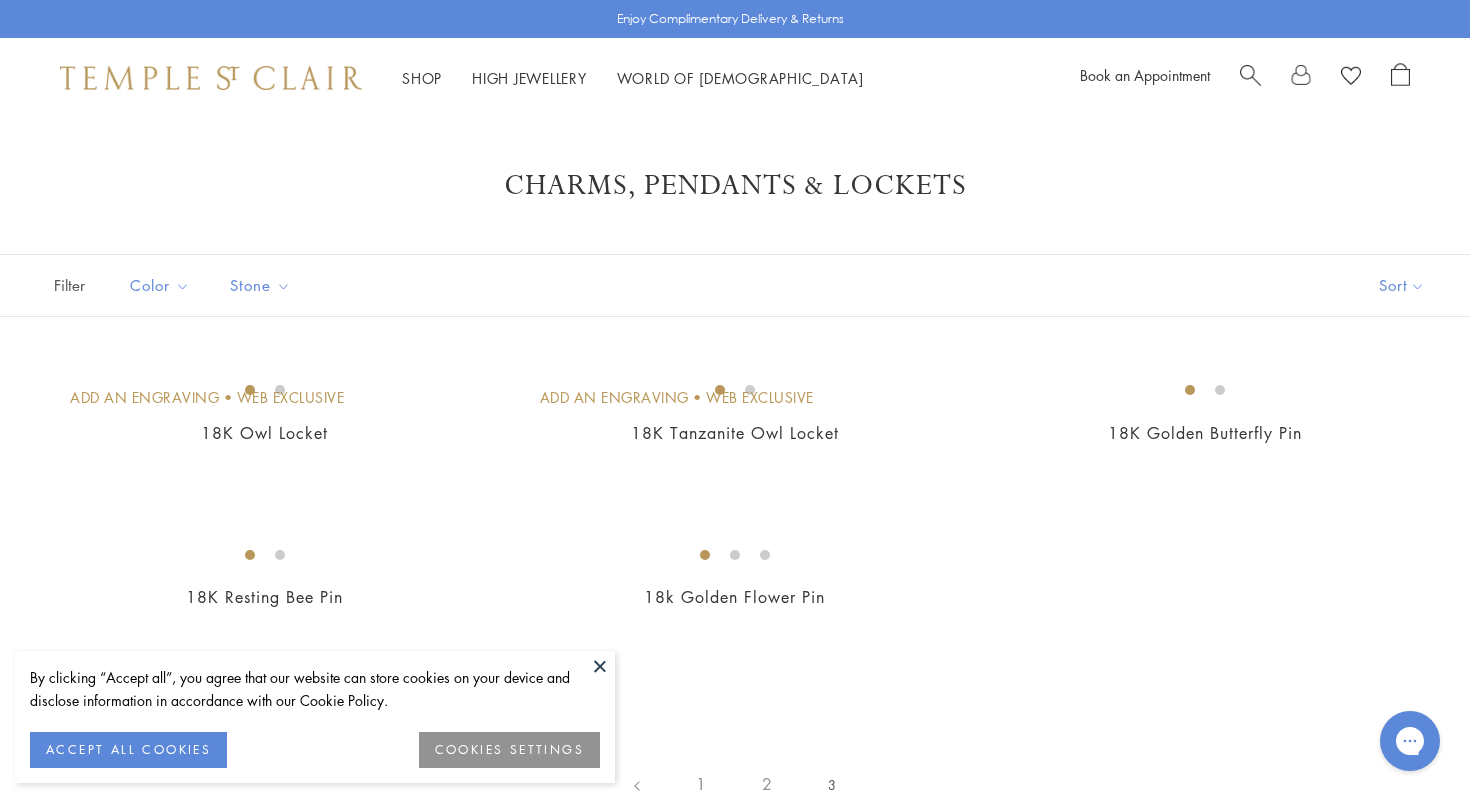 click at bounding box center (600, 666) 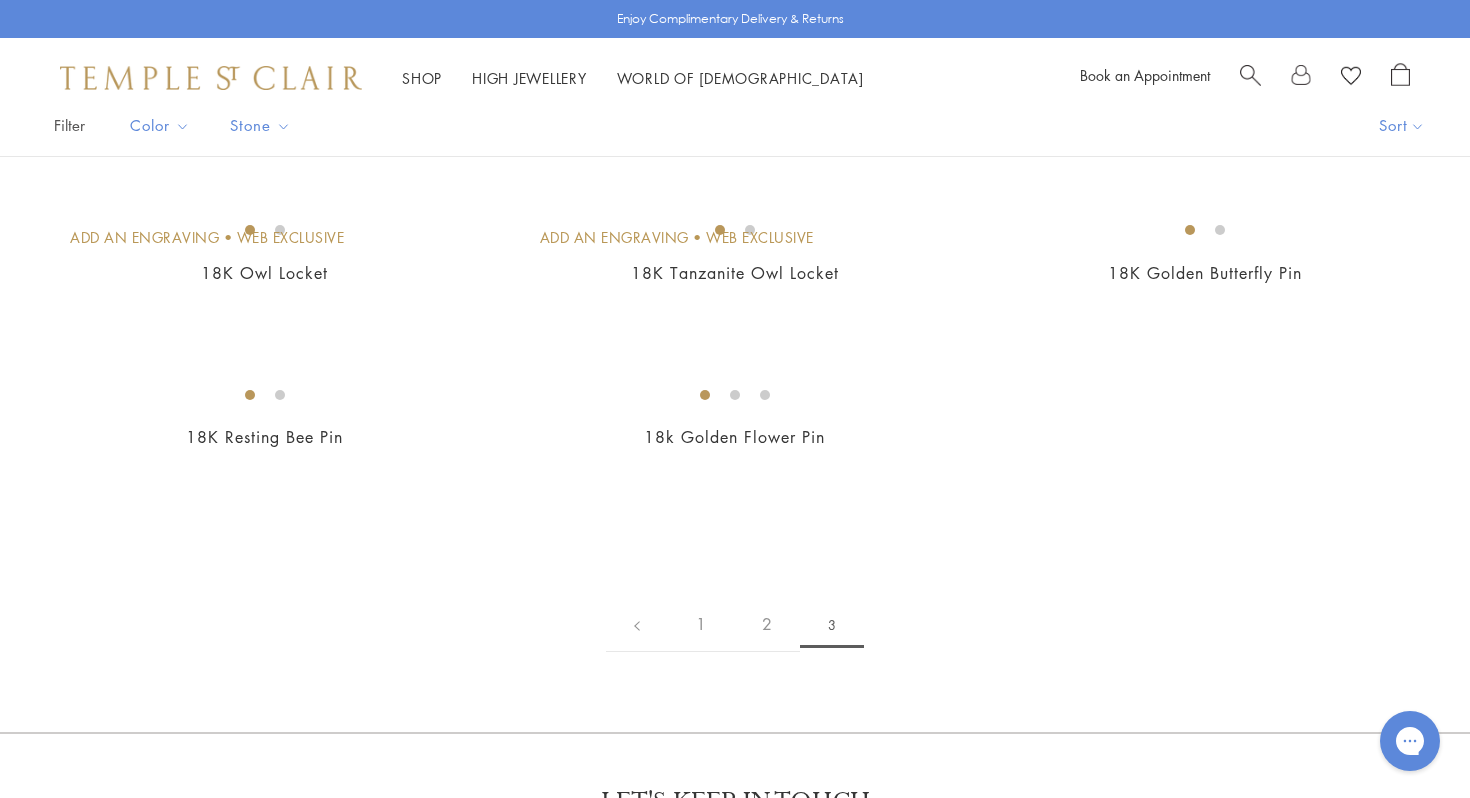 scroll, scrollTop: 0, scrollLeft: 0, axis: both 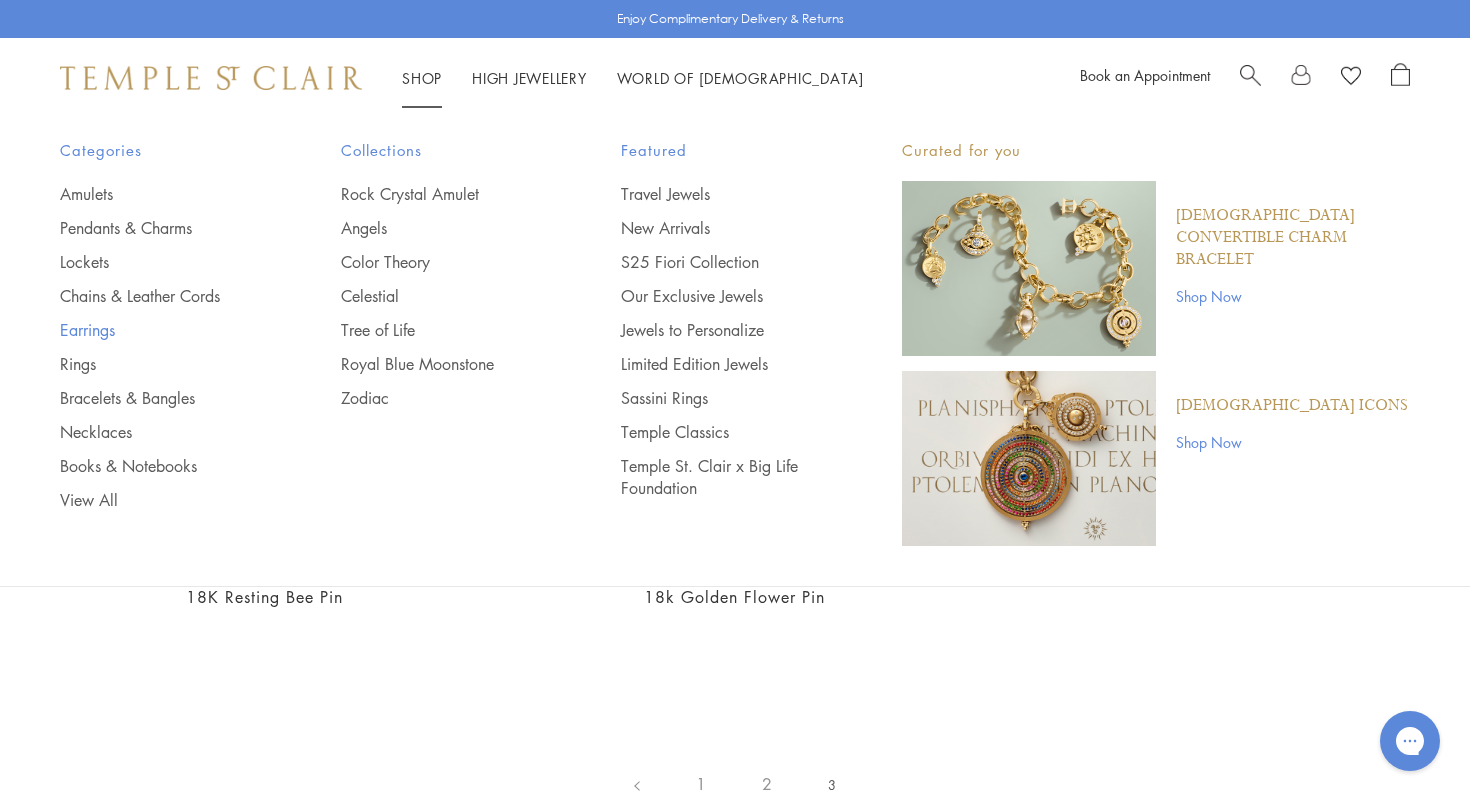 click on "Earrings" at bounding box center [160, 330] 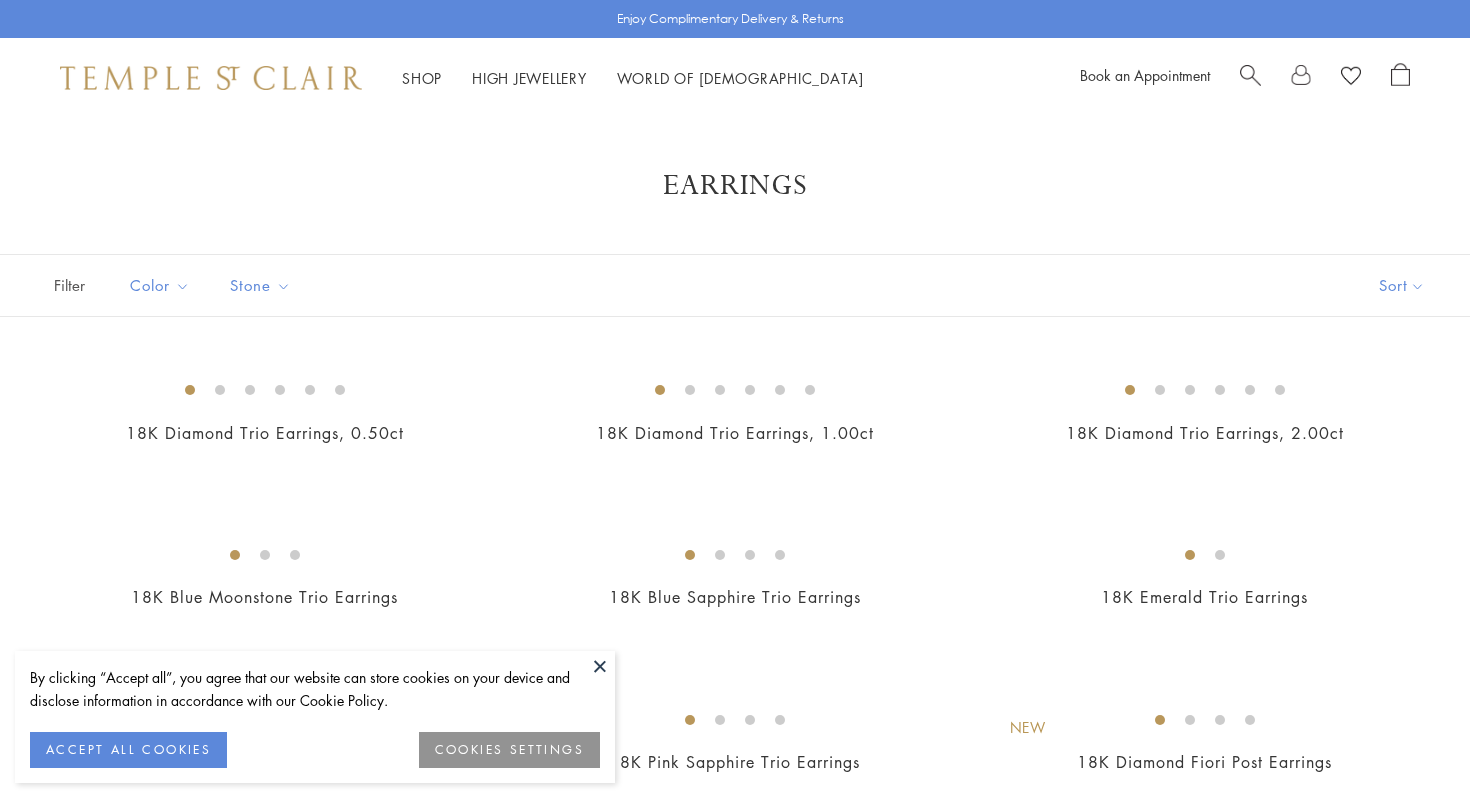 scroll, scrollTop: 0, scrollLeft: 0, axis: both 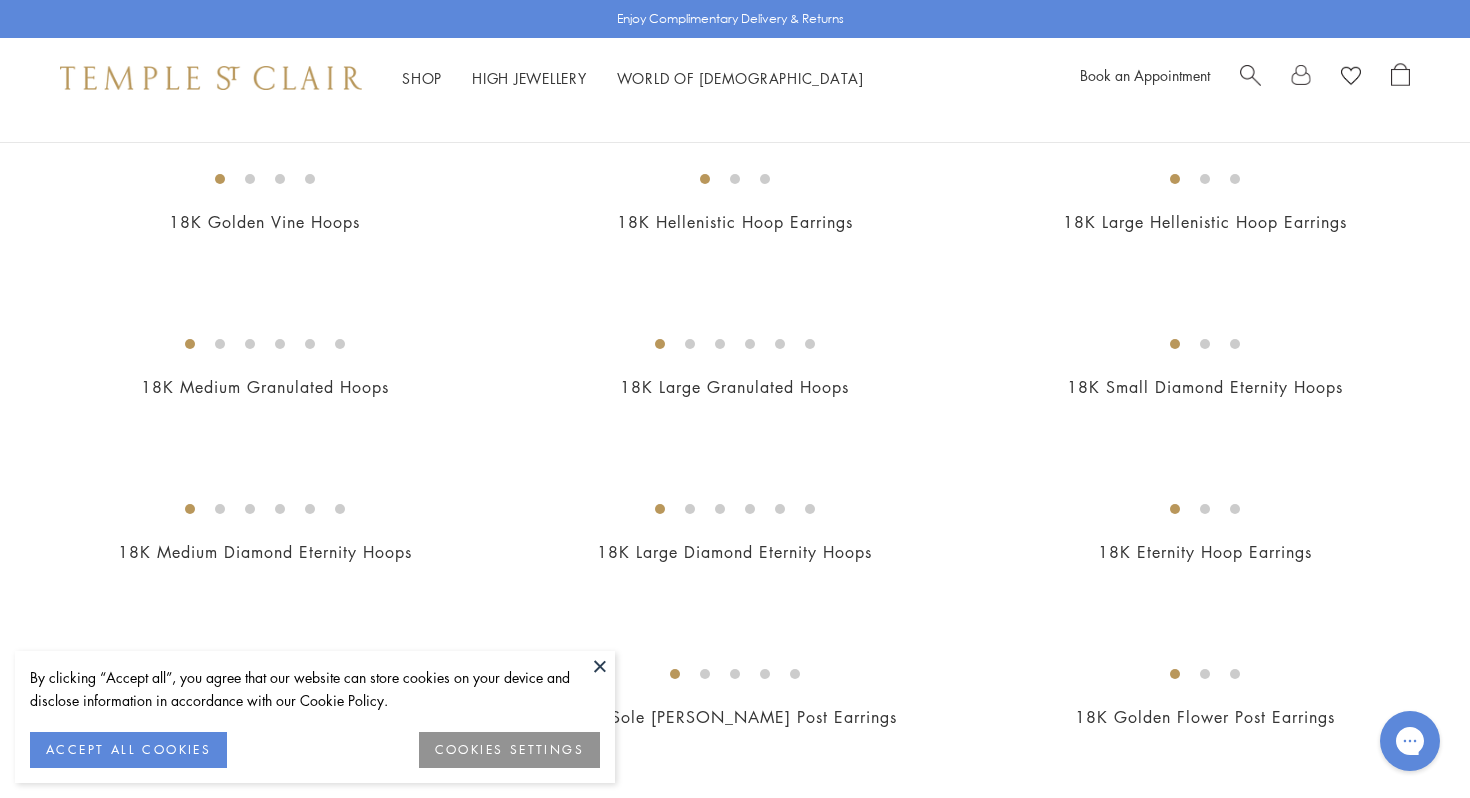 click at bounding box center (600, 666) 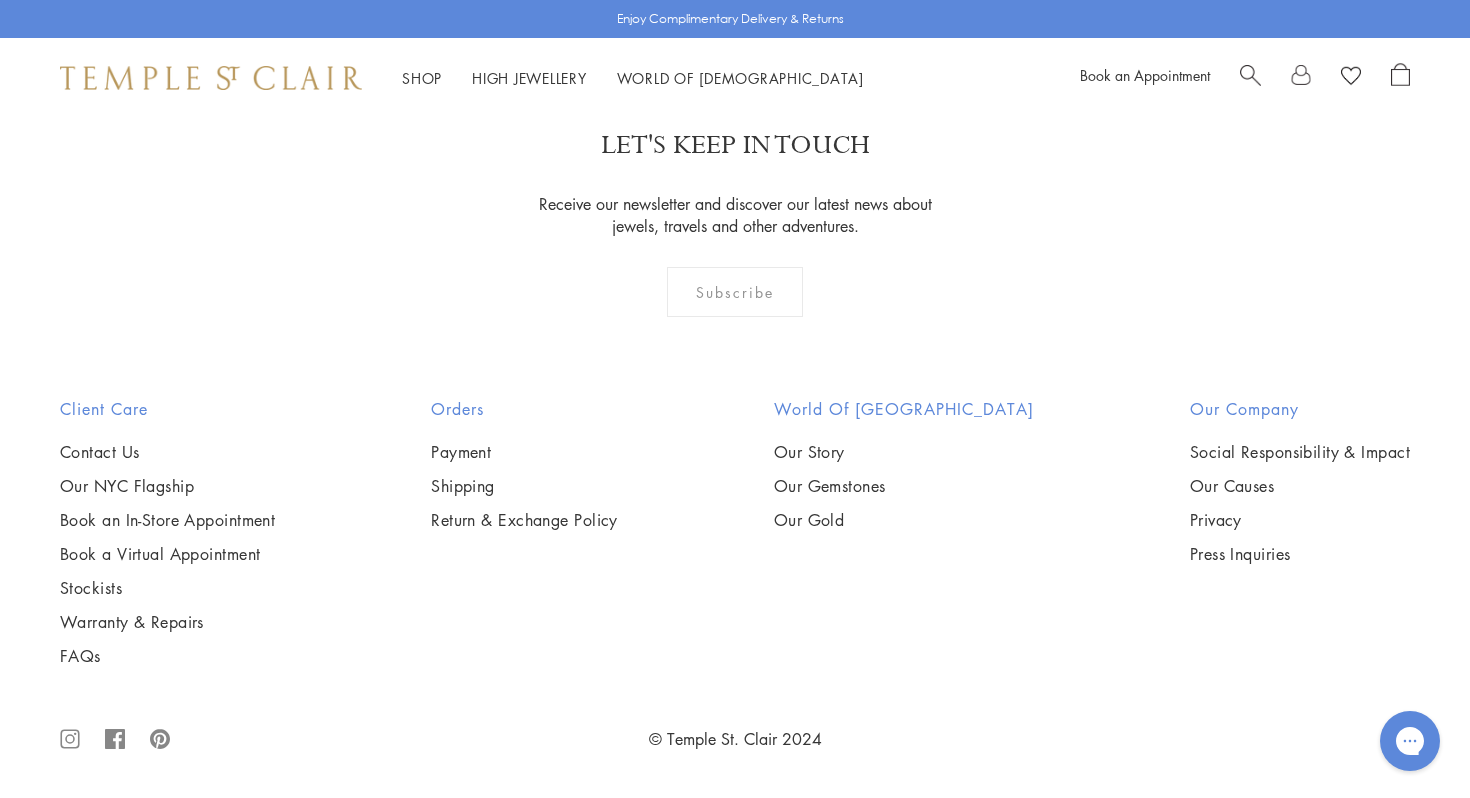 scroll, scrollTop: 5726, scrollLeft: 0, axis: vertical 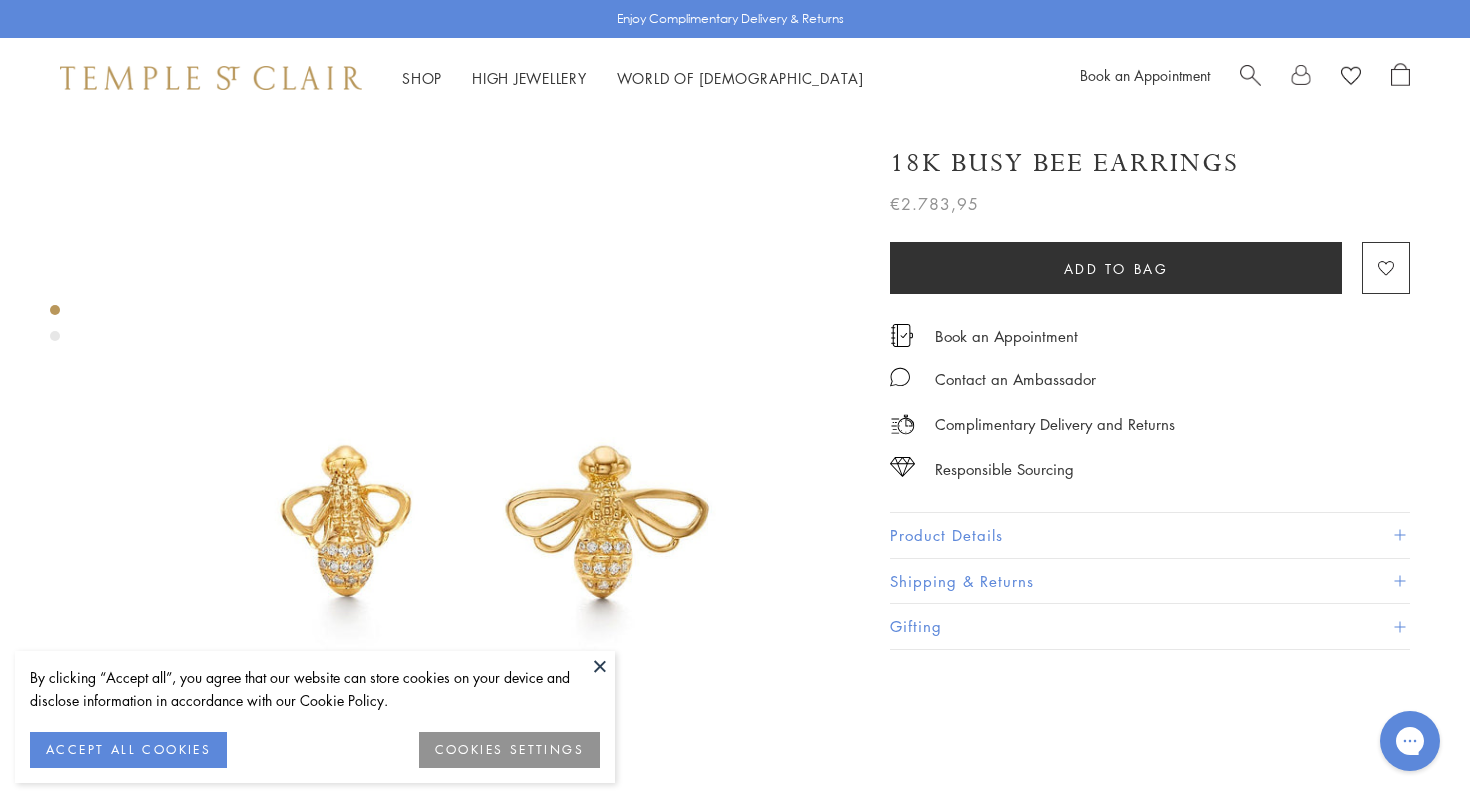 click on "Shipping & Returns" at bounding box center [1150, 581] 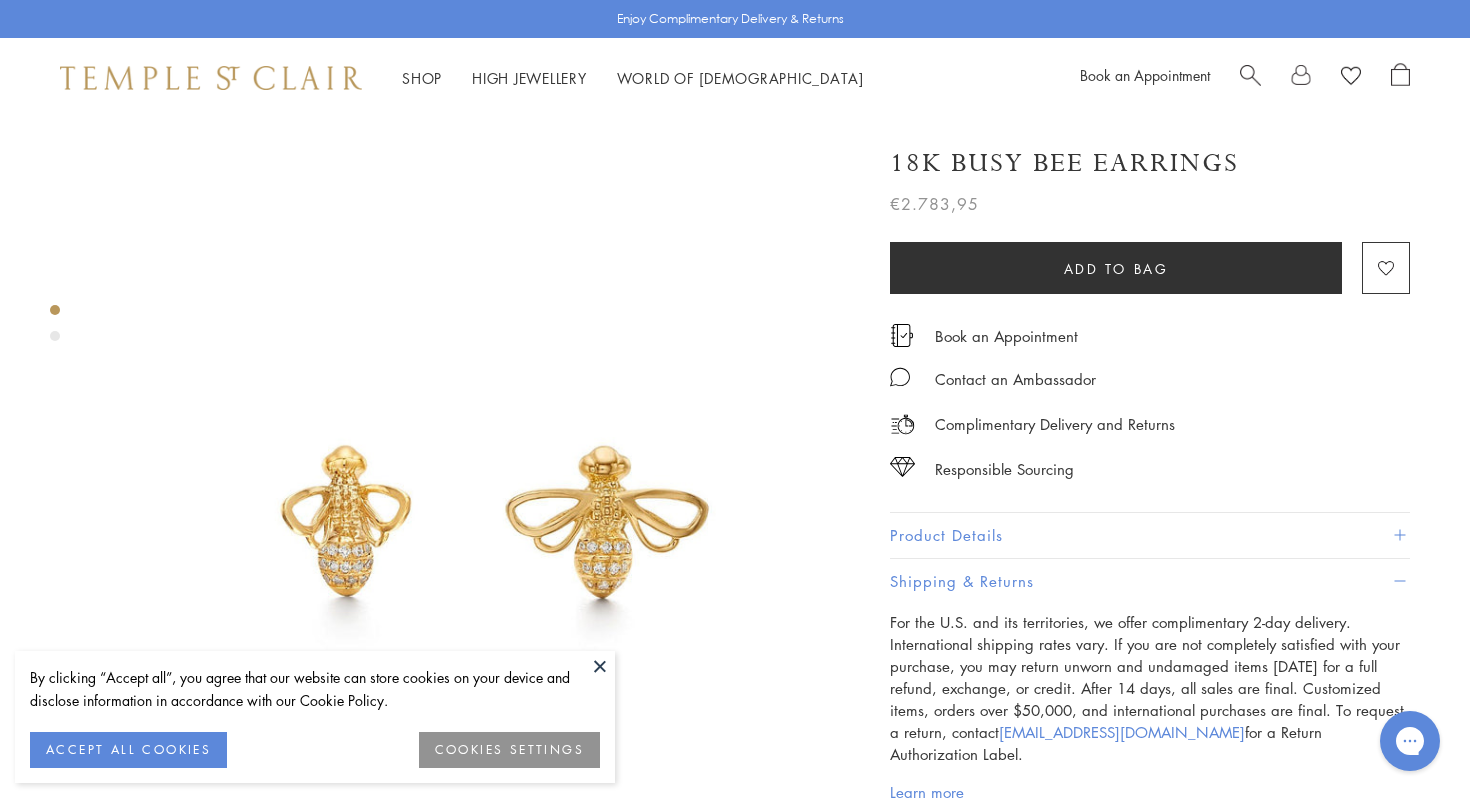click on "Product Details" at bounding box center (1150, 535) 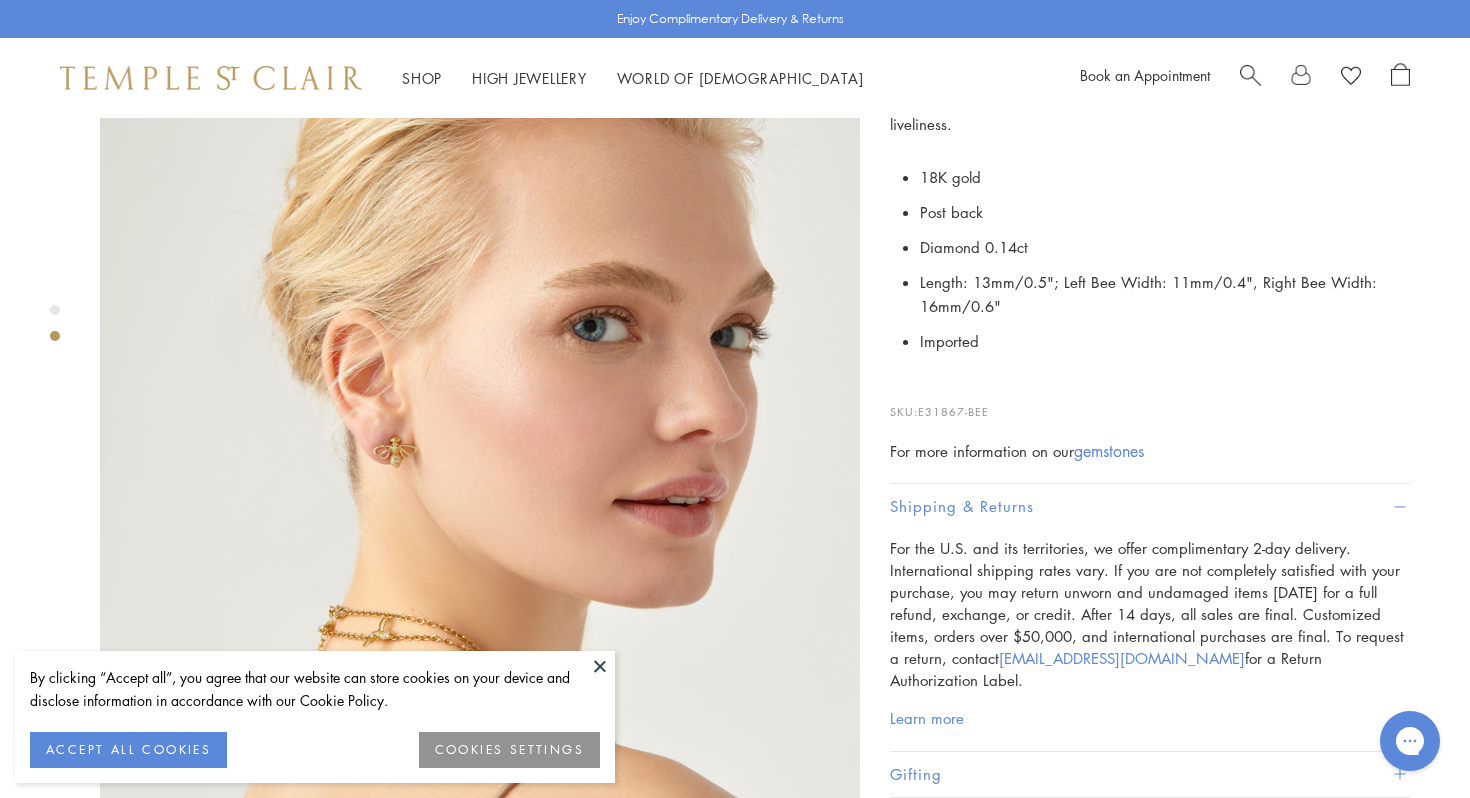 scroll, scrollTop: 847, scrollLeft: 0, axis: vertical 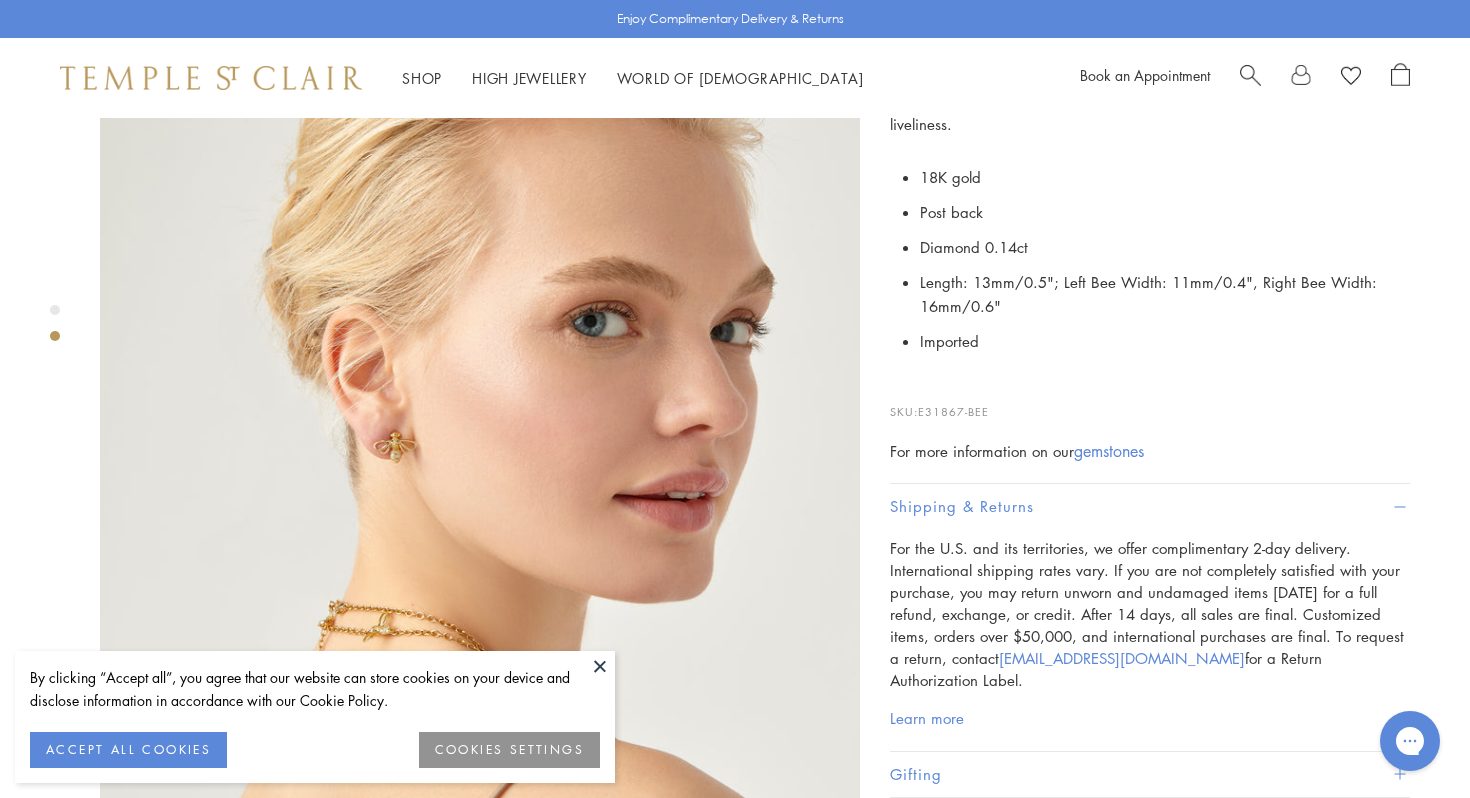 click at bounding box center (480, 441) 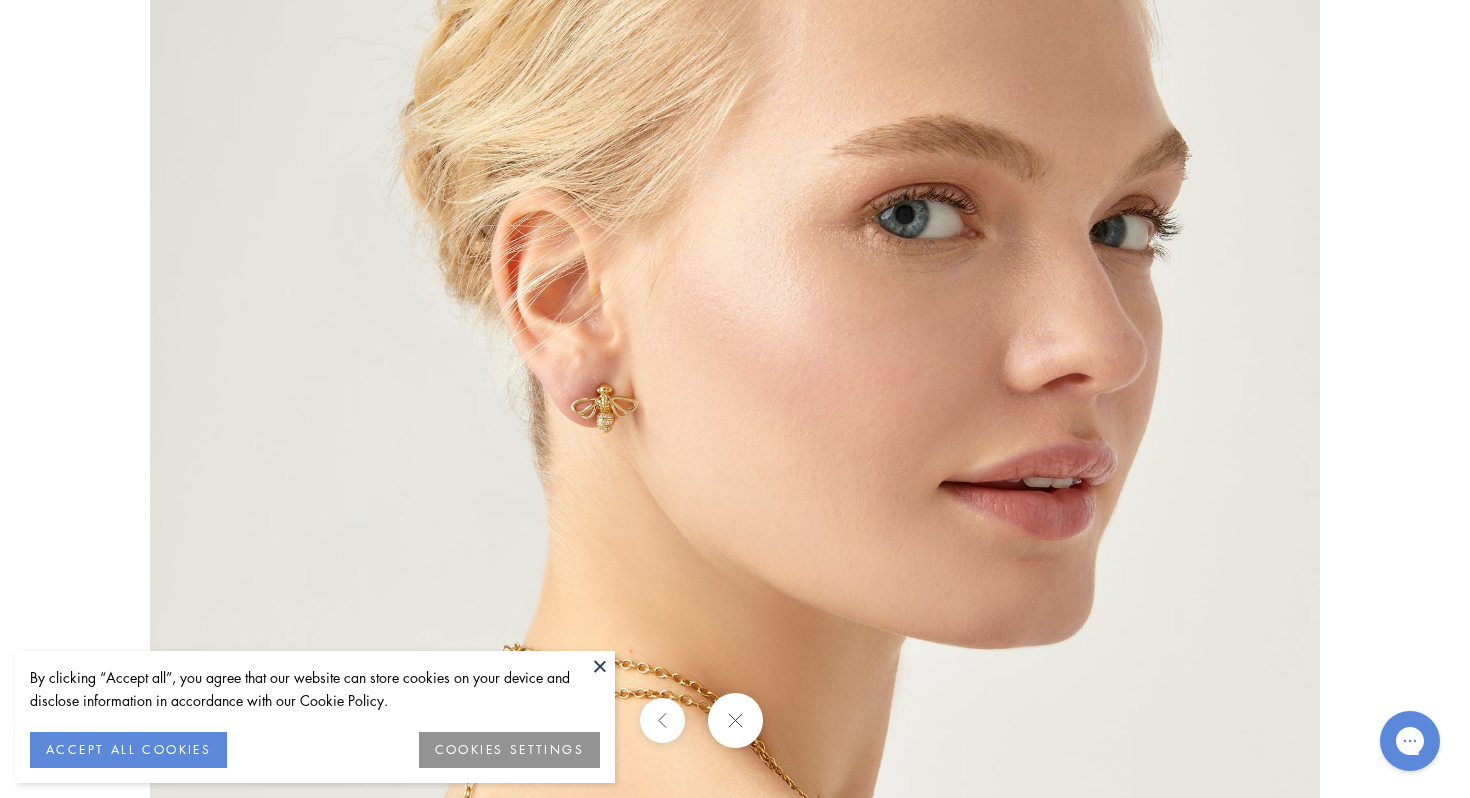 click at bounding box center (735, 399) 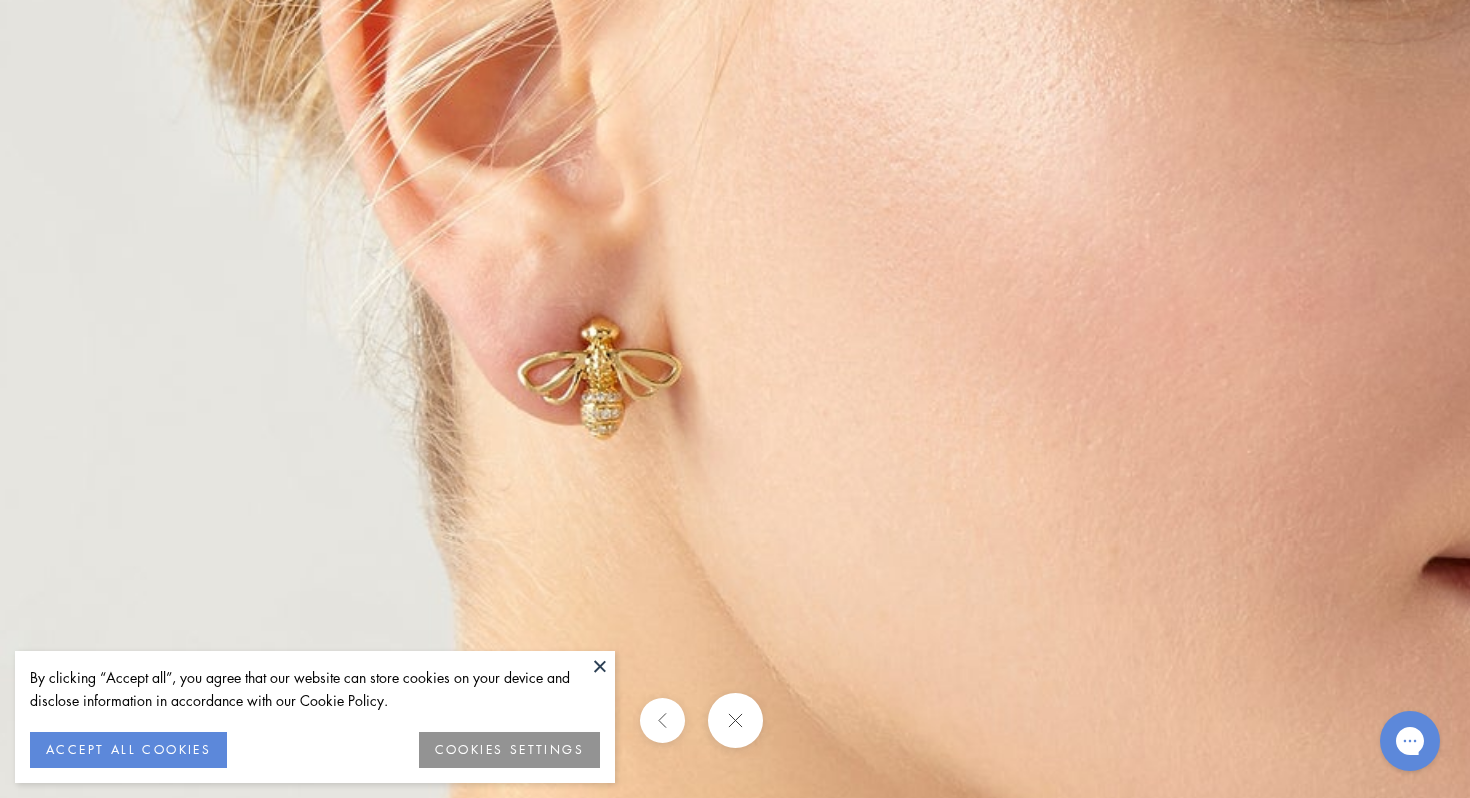 click at bounding box center (921, 355) 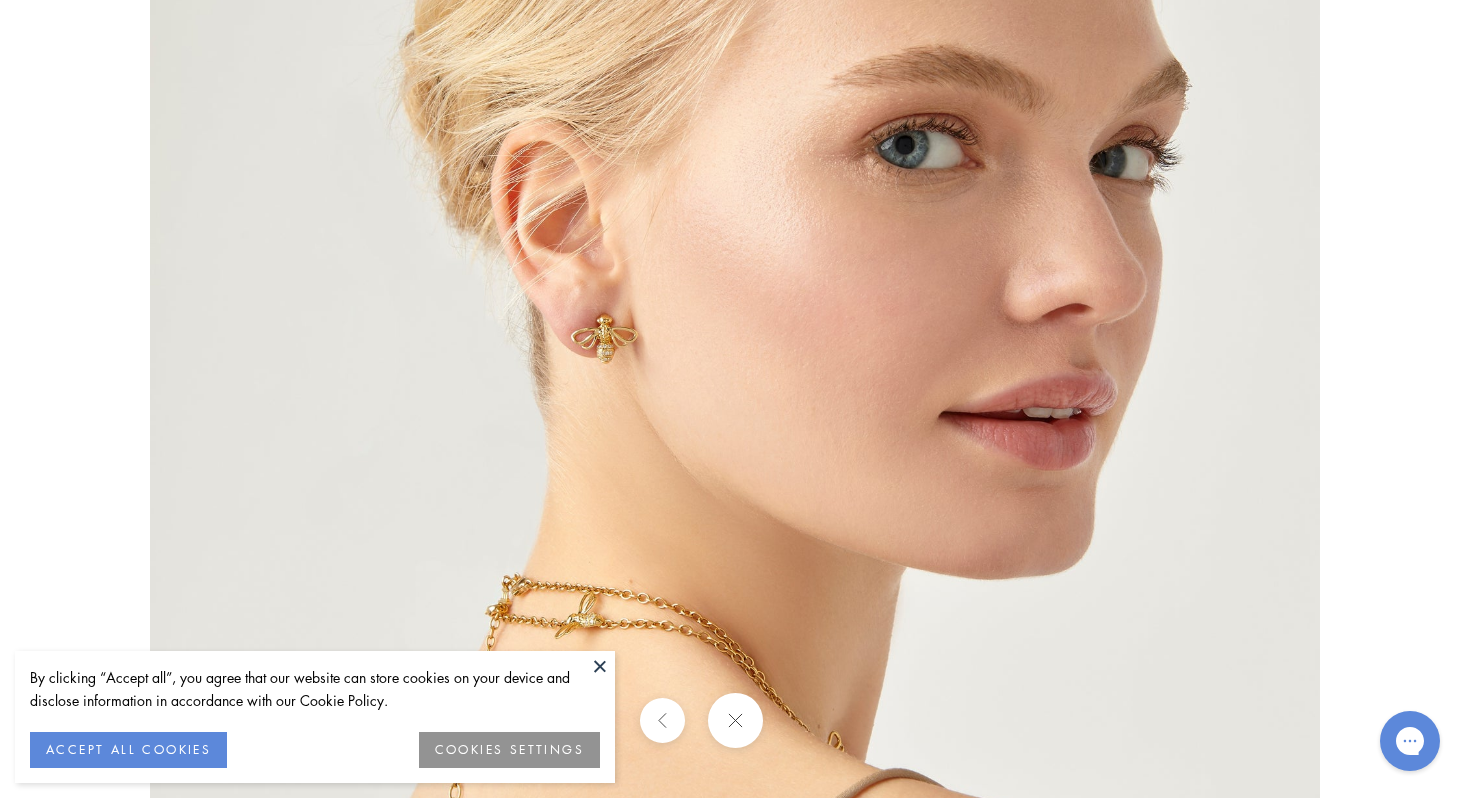 click at bounding box center (735, 399) 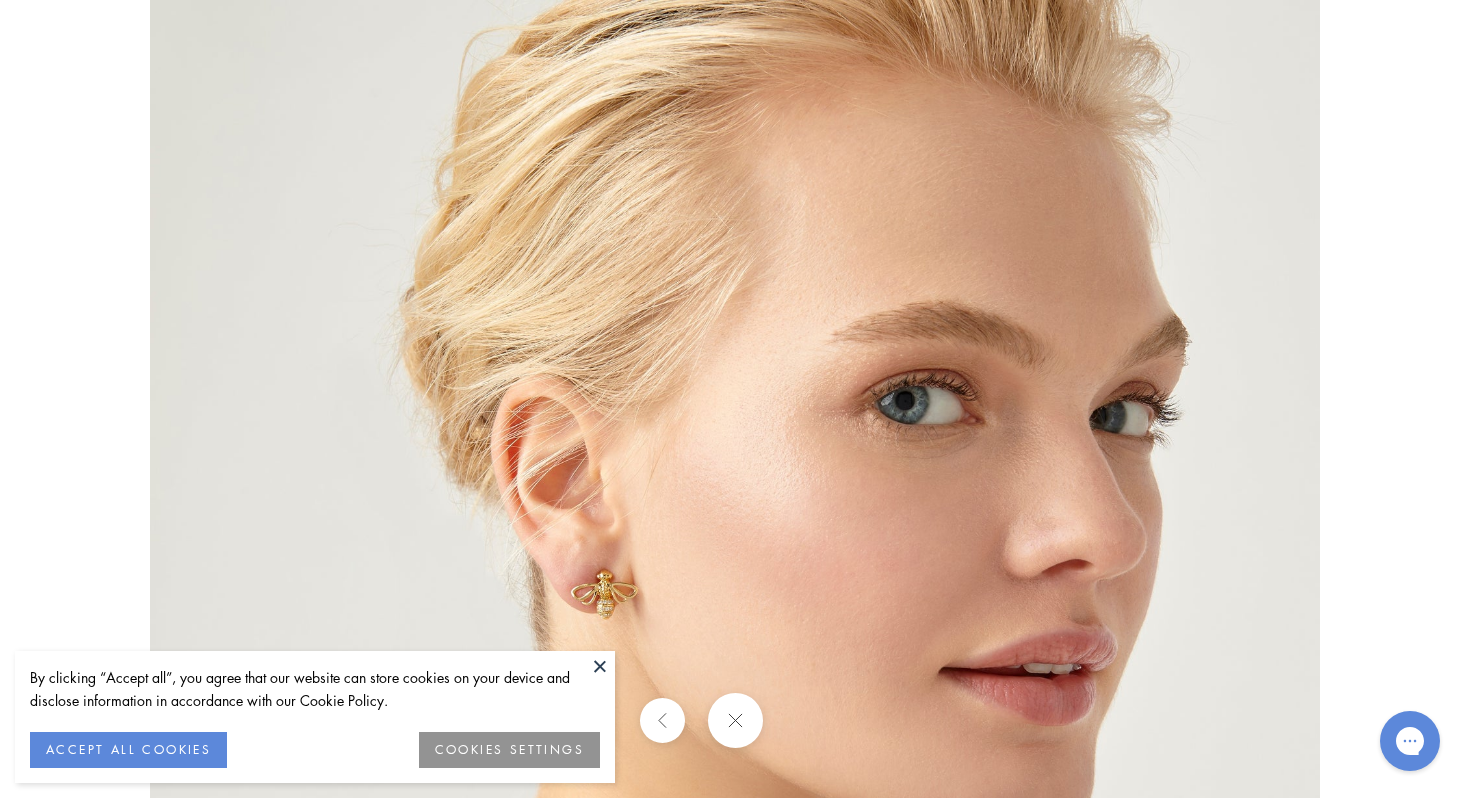click at bounding box center [735, 585] 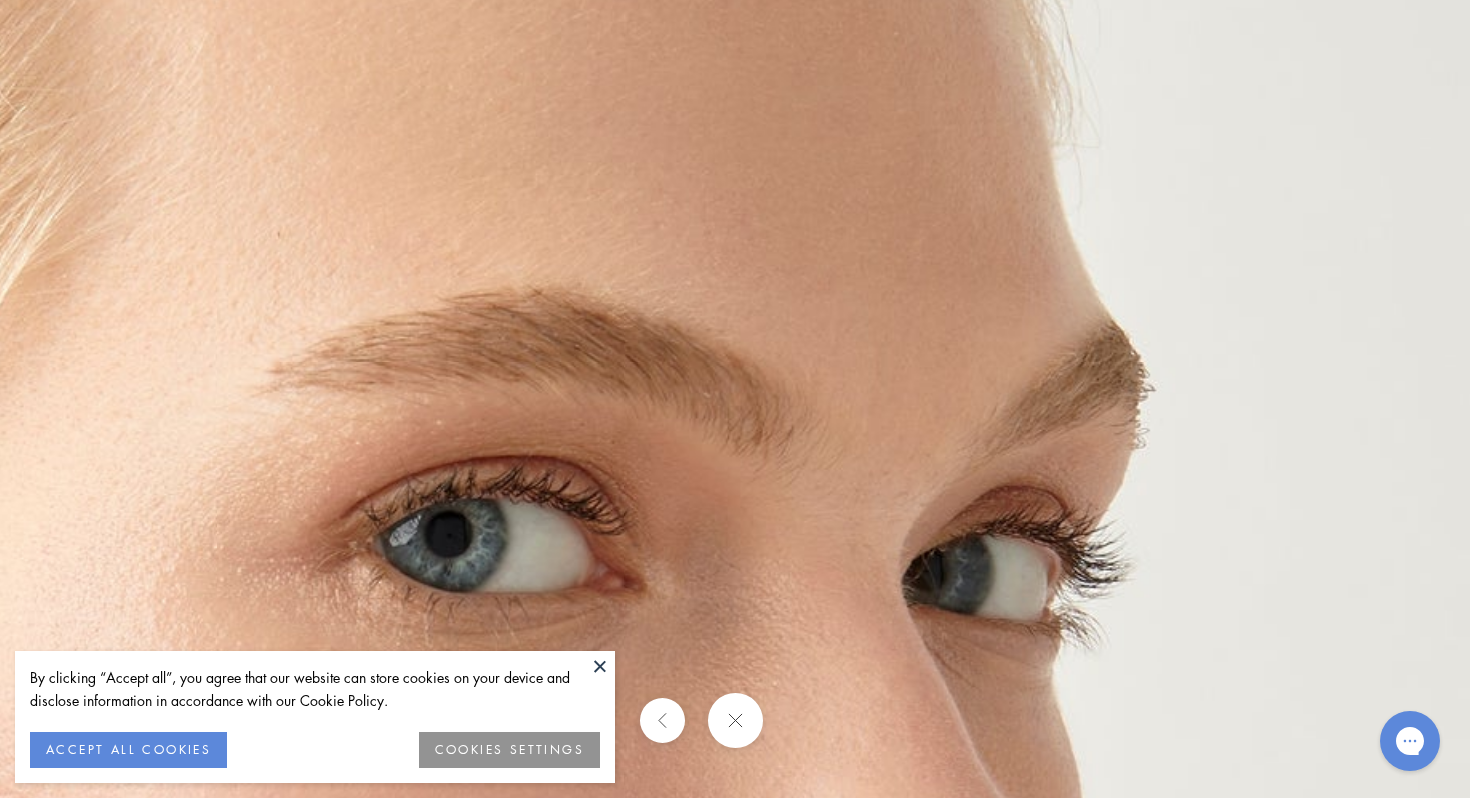 click at bounding box center (30, 988) 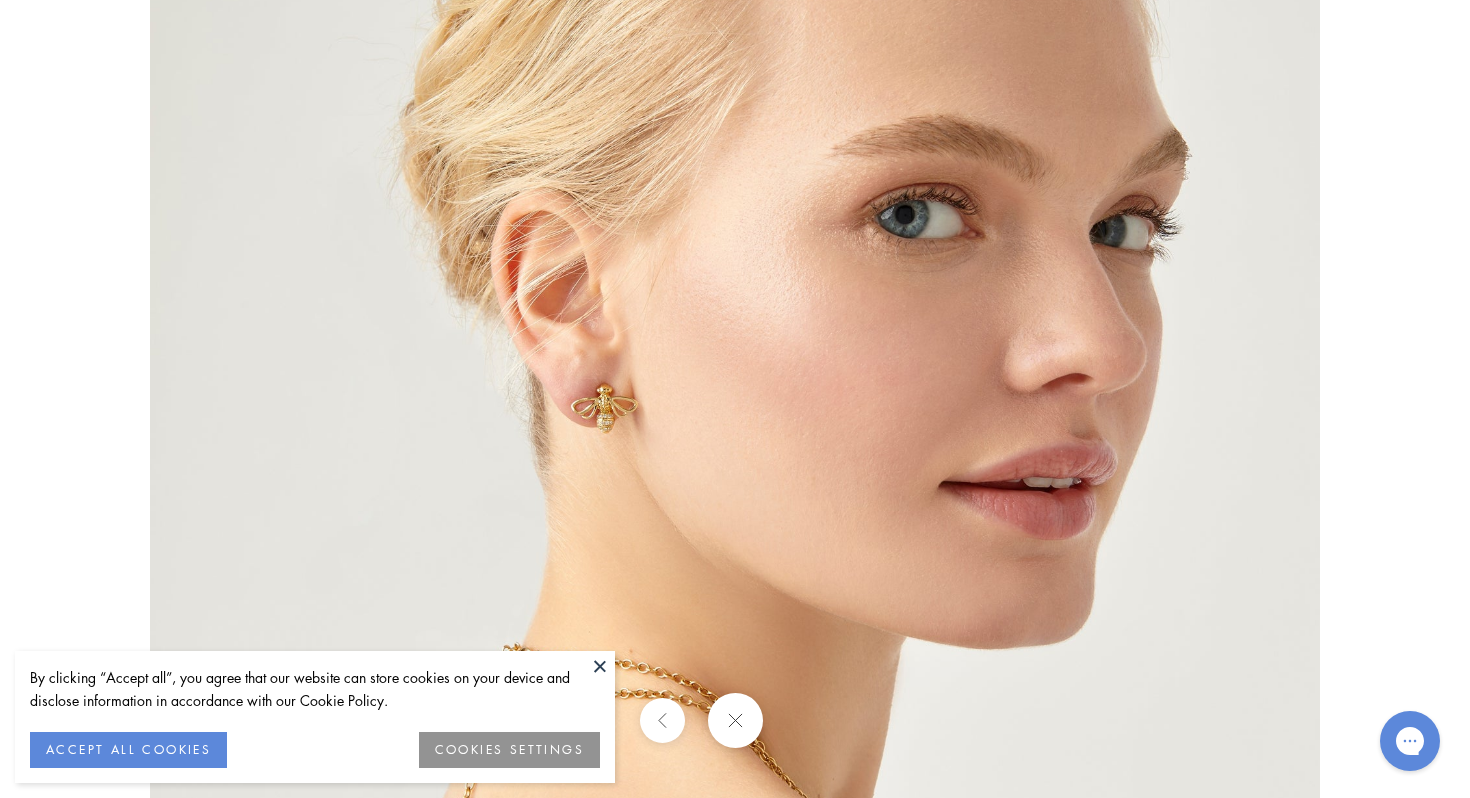 click at bounding box center (735, 399) 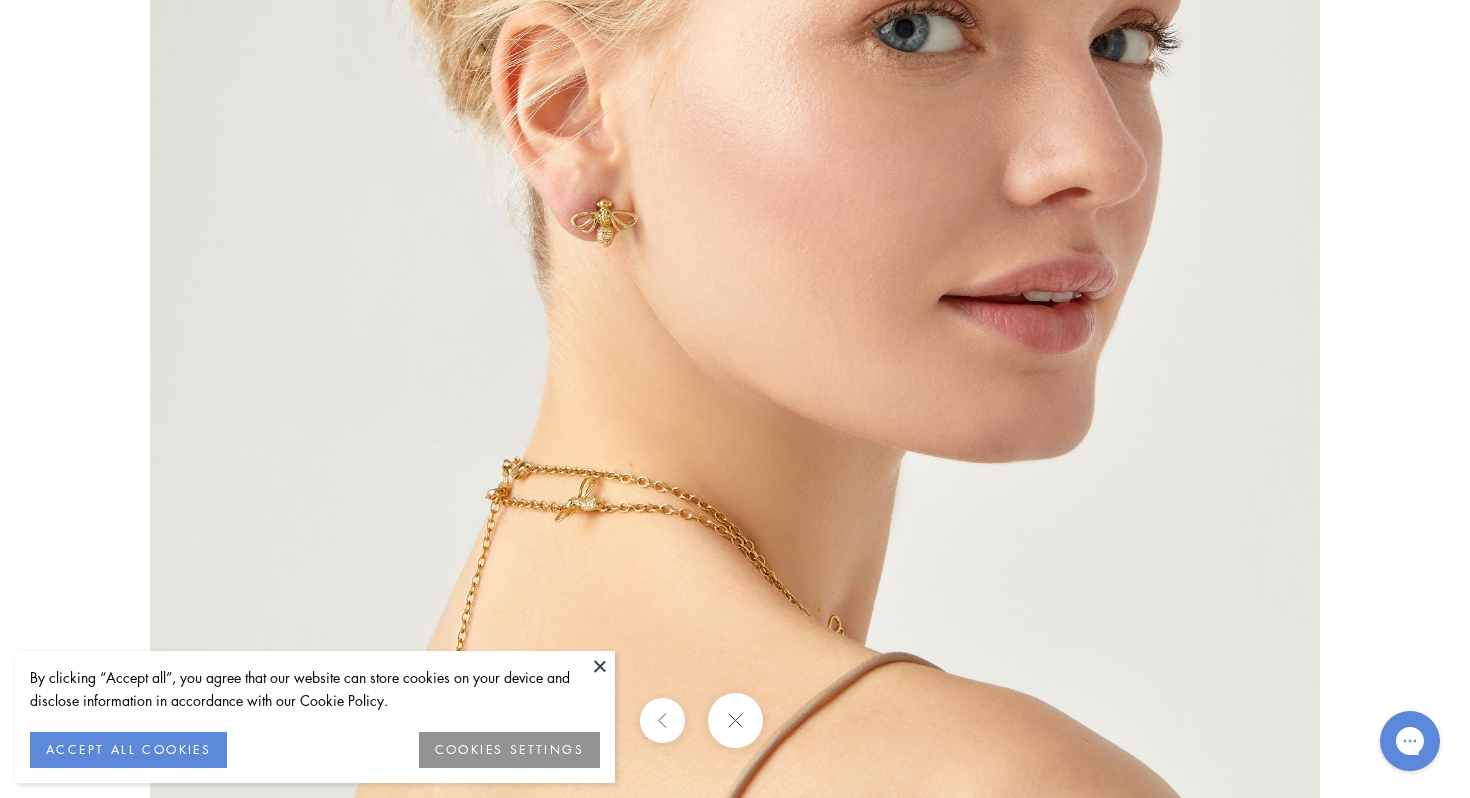 click at bounding box center [734, 720] 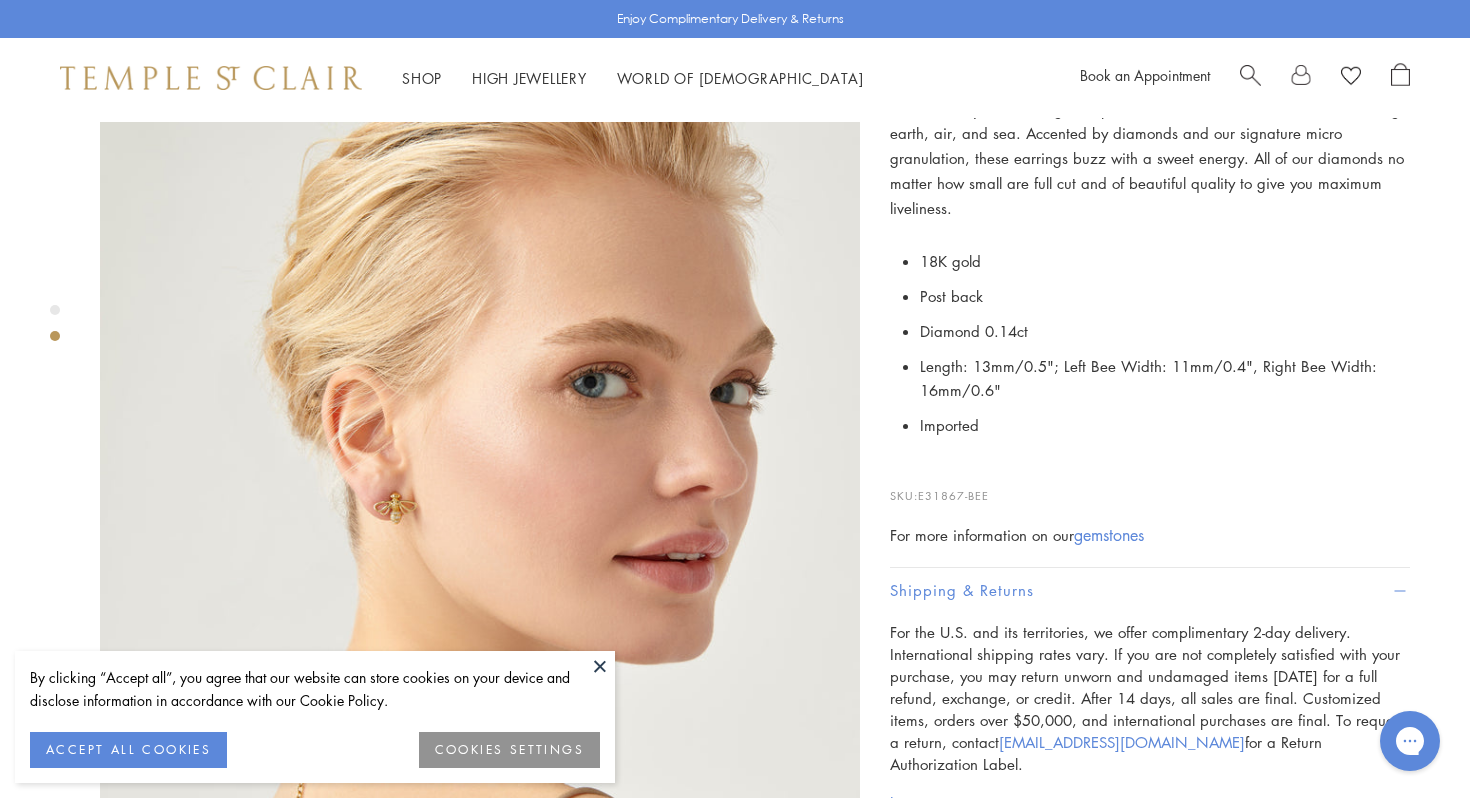 scroll, scrollTop: 747, scrollLeft: 0, axis: vertical 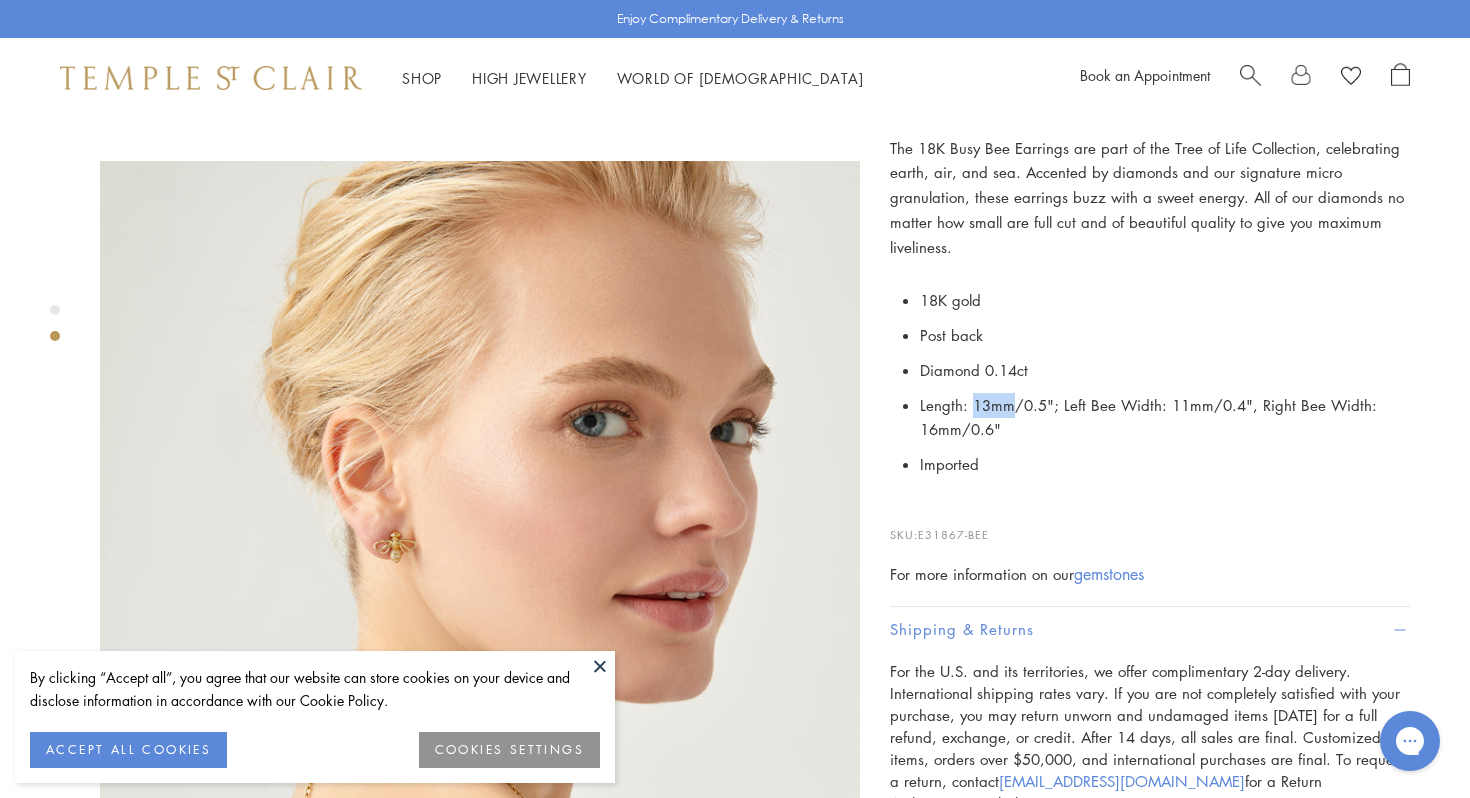 drag, startPoint x: 971, startPoint y: 374, endPoint x: 1010, endPoint y: 374, distance: 39 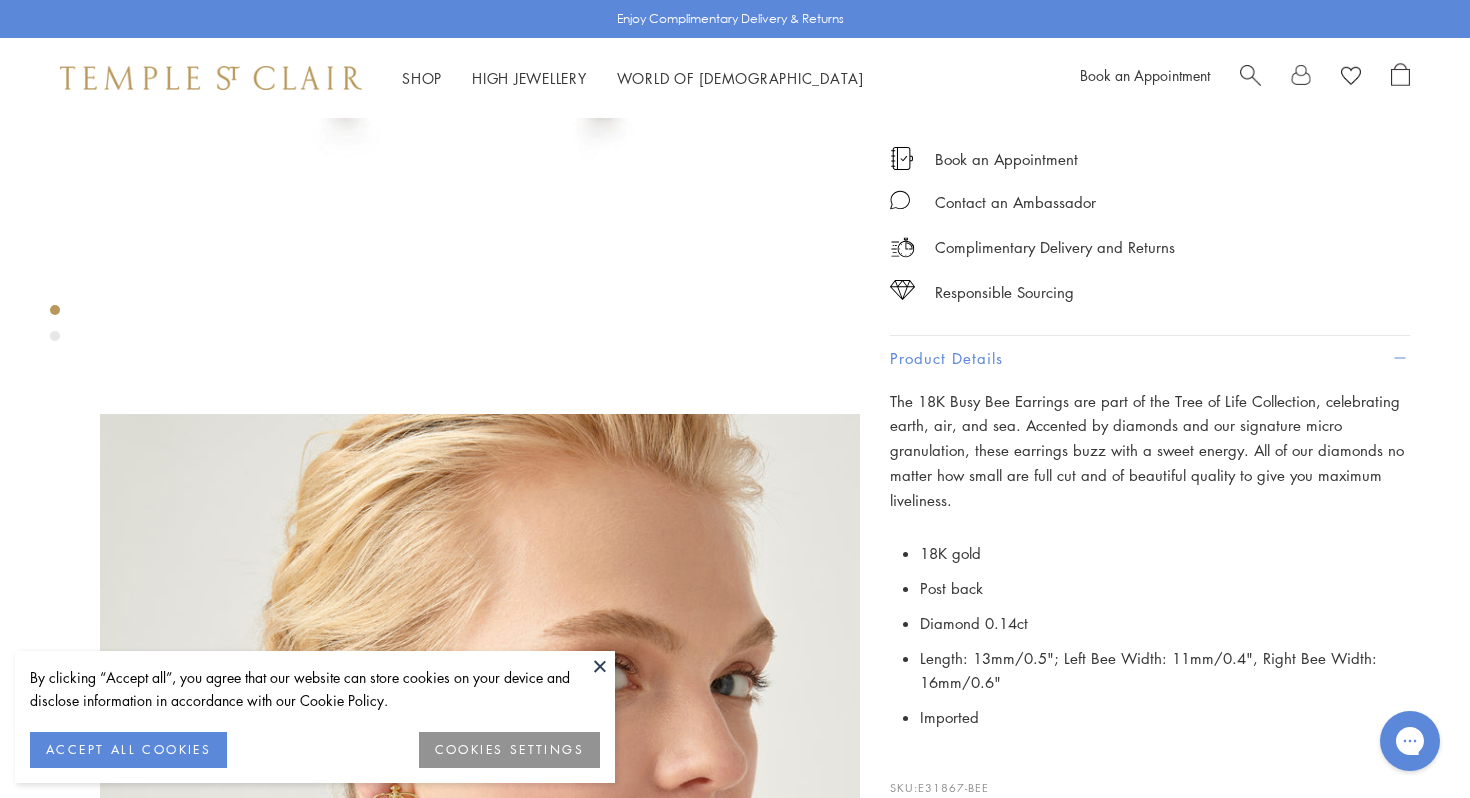 scroll, scrollTop: 0, scrollLeft: 0, axis: both 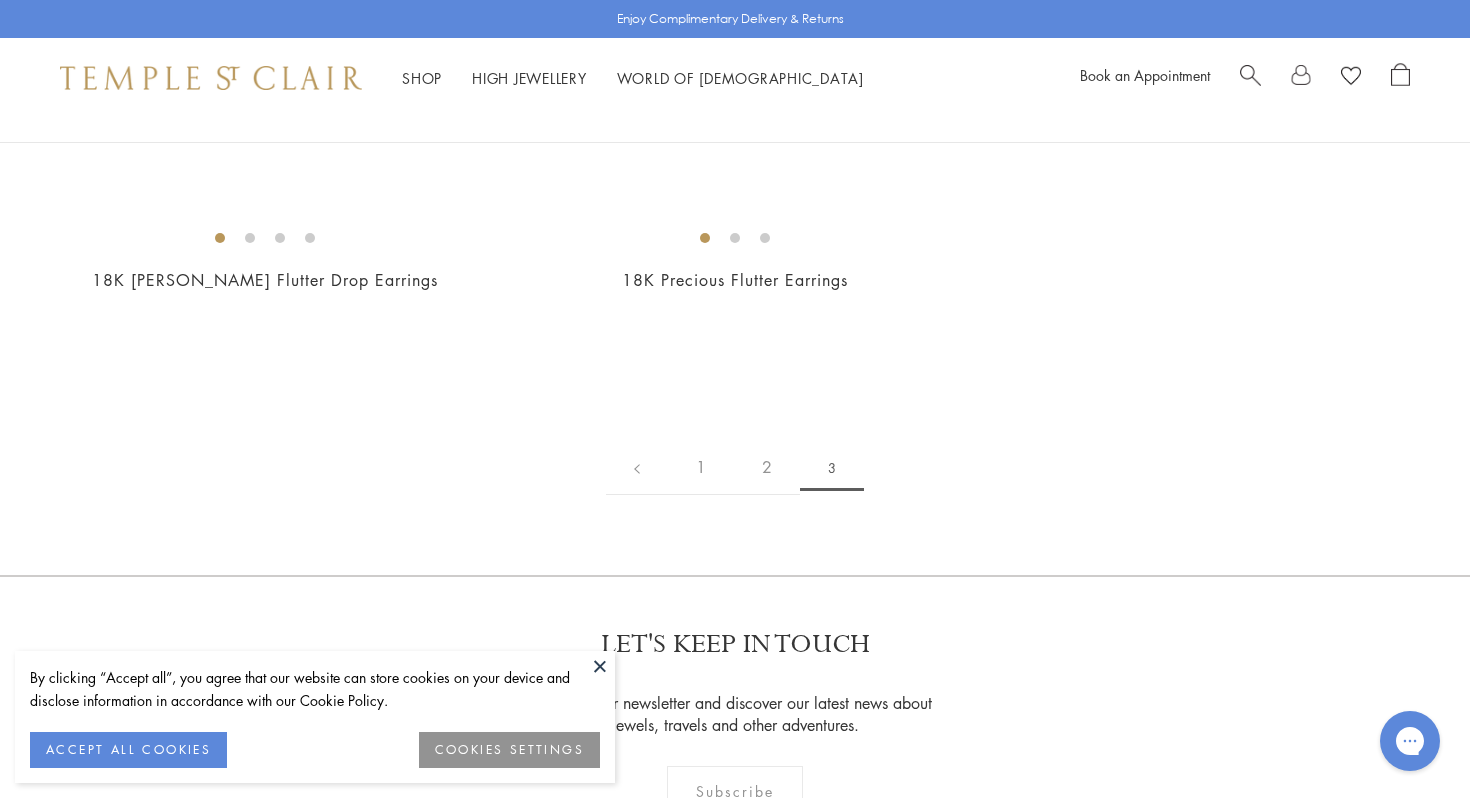click at bounding box center (600, 666) 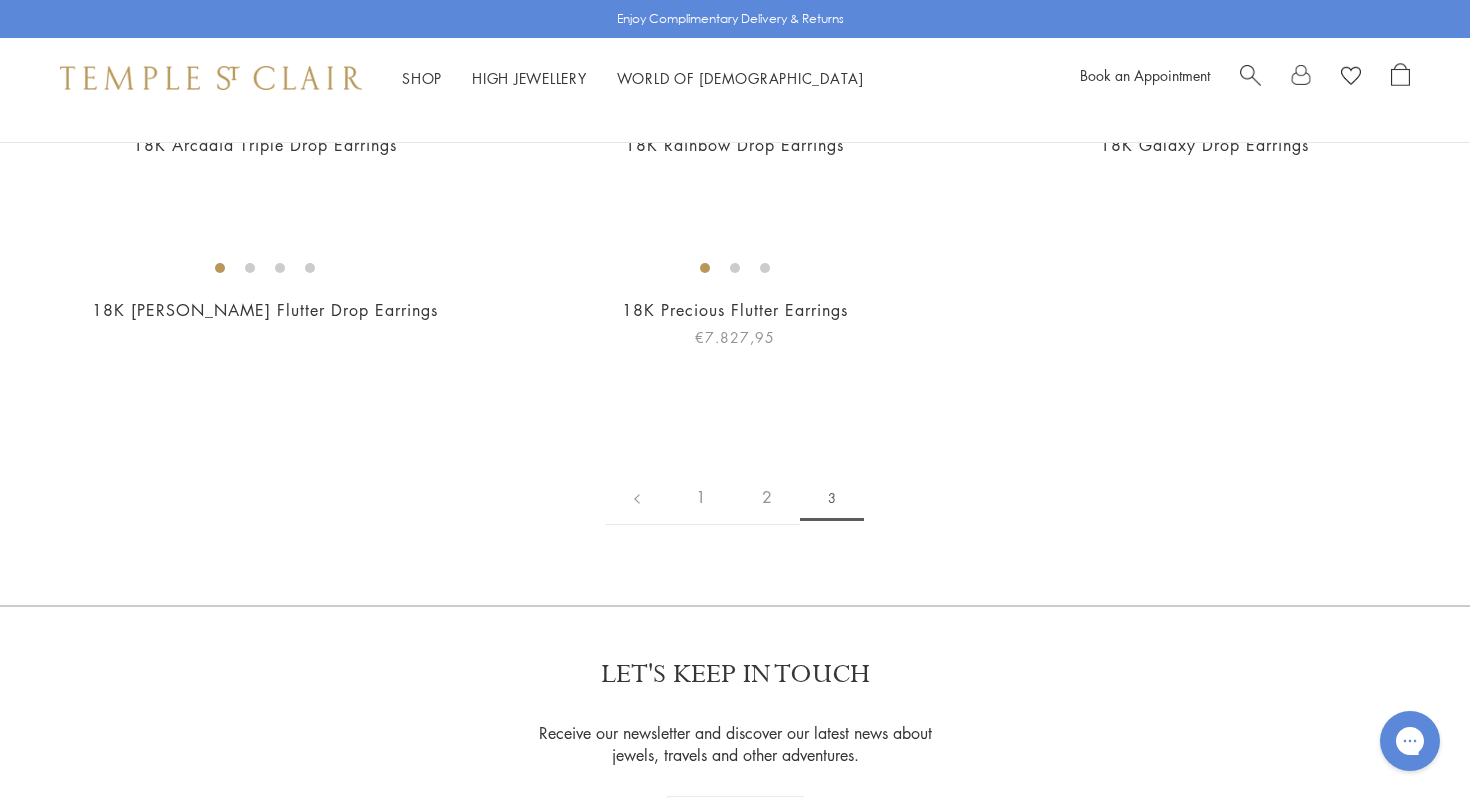 scroll, scrollTop: 0, scrollLeft: 0, axis: both 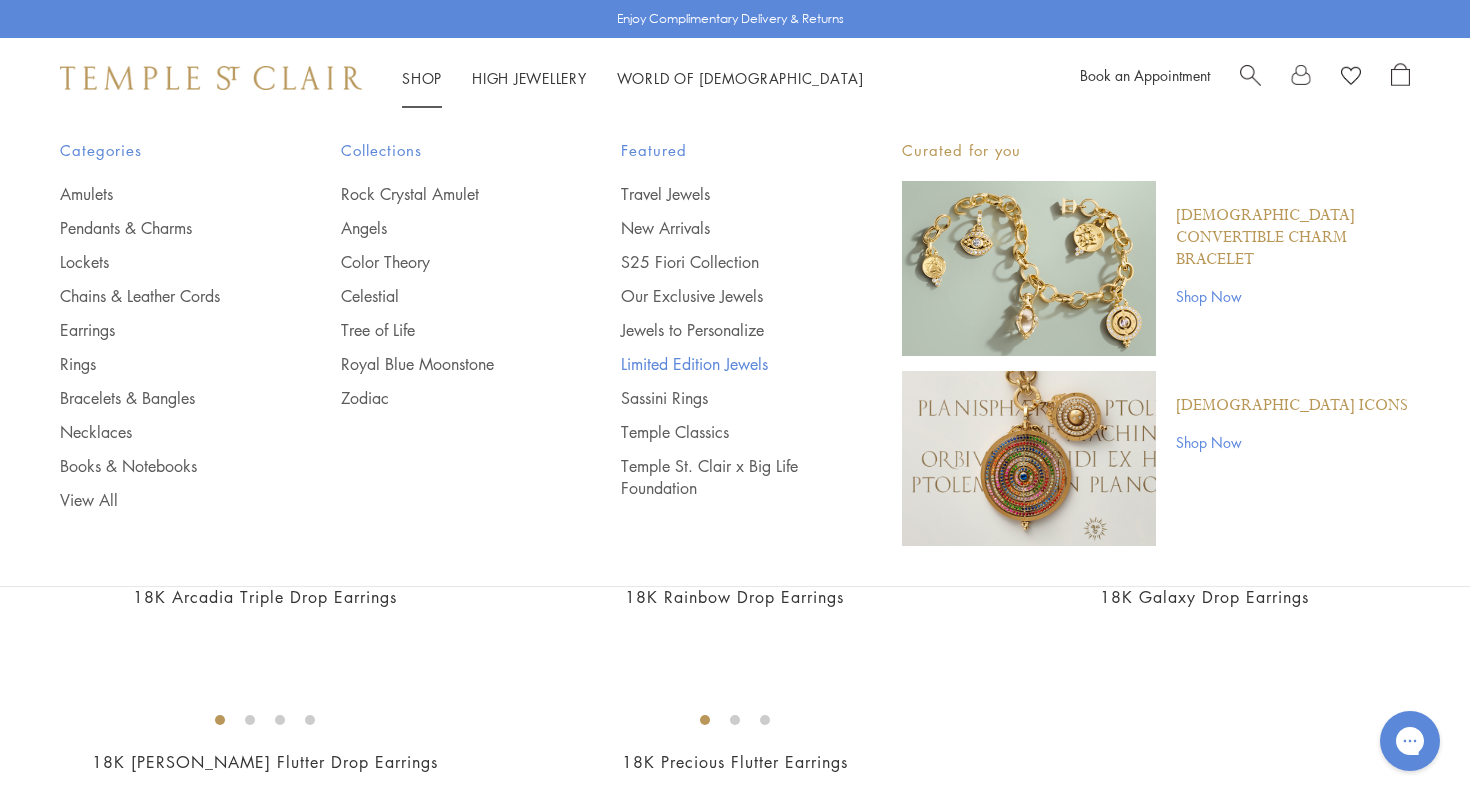 click on "Limited Edition Jewels" at bounding box center (721, 364) 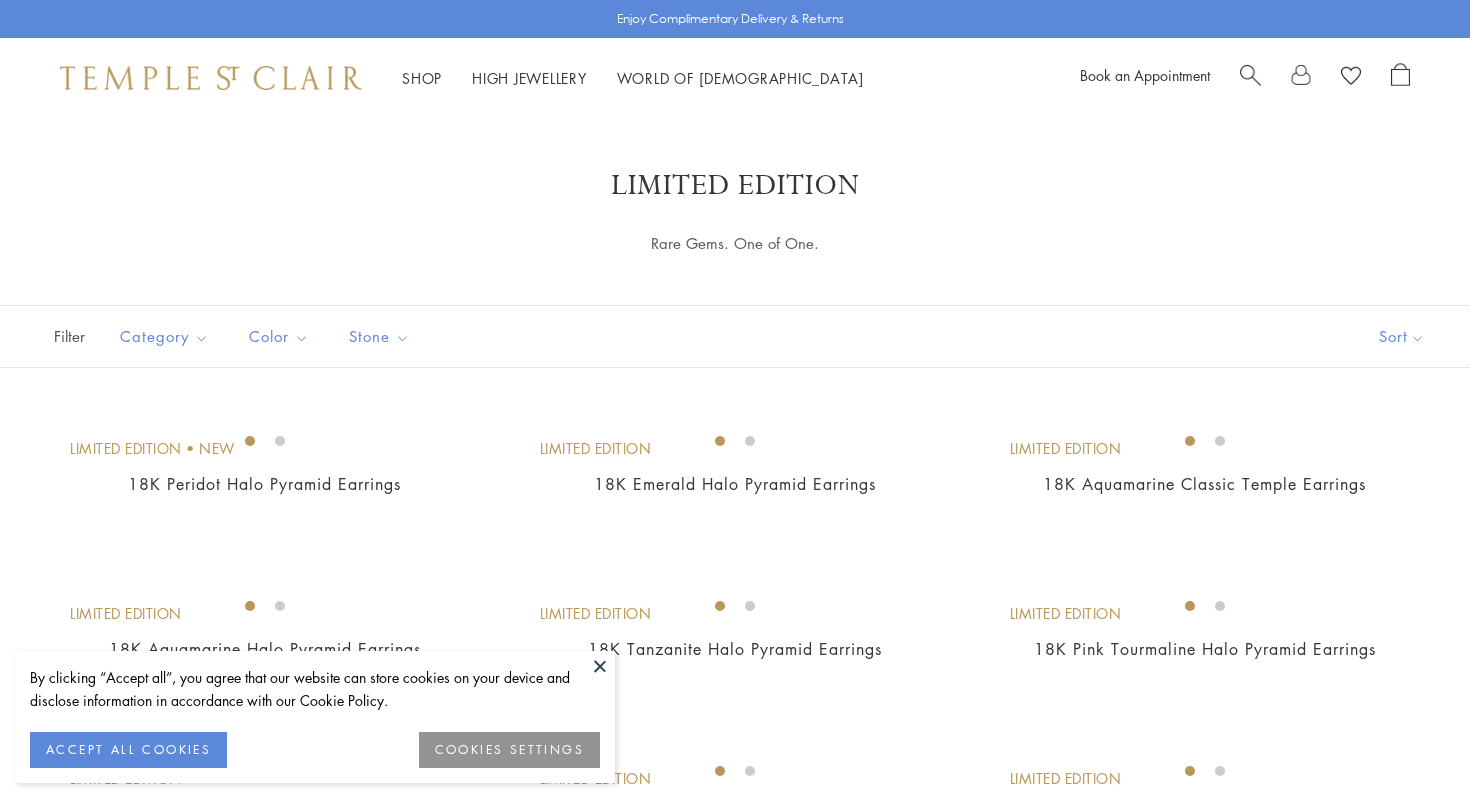 scroll, scrollTop: 0, scrollLeft: 0, axis: both 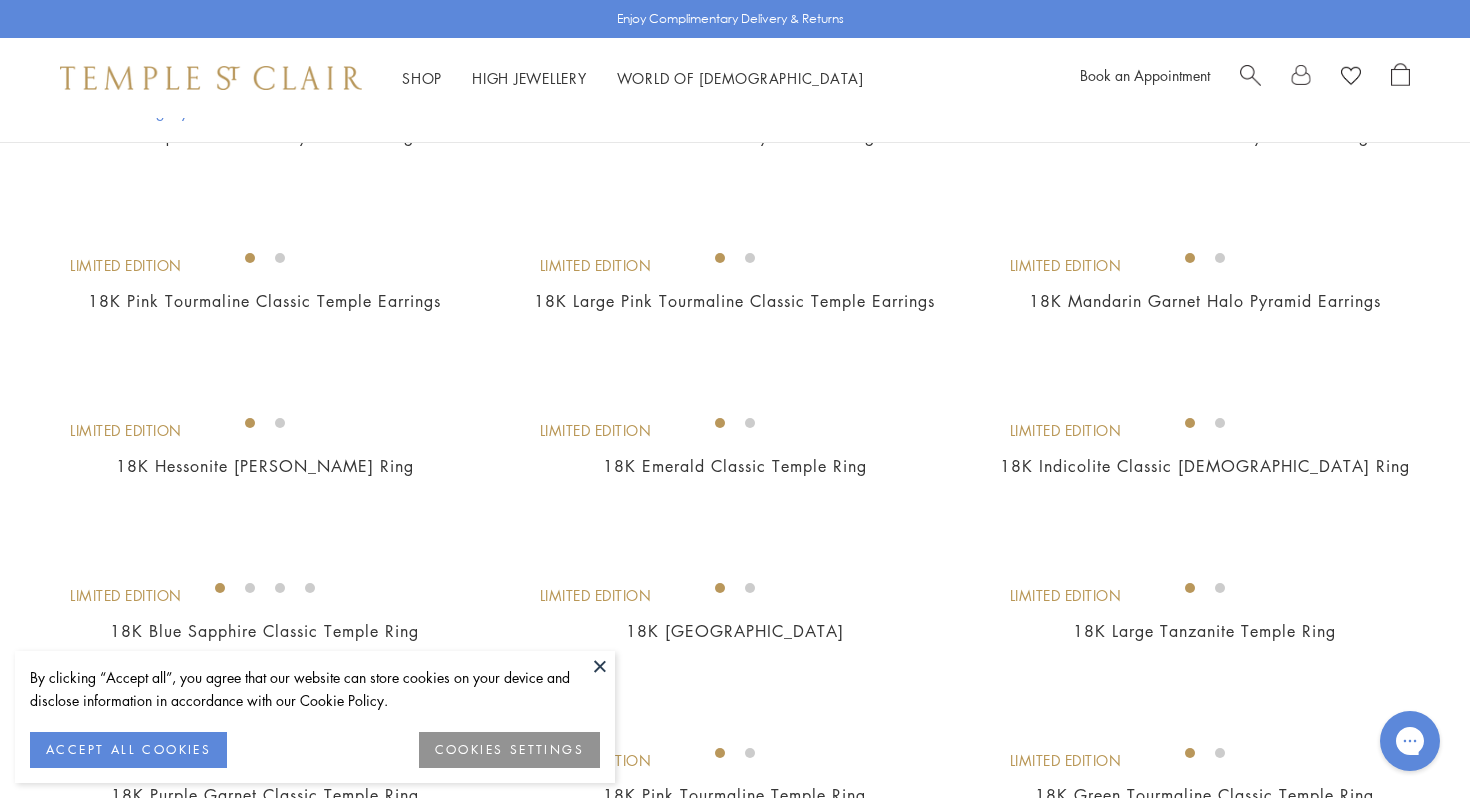click at bounding box center [600, 666] 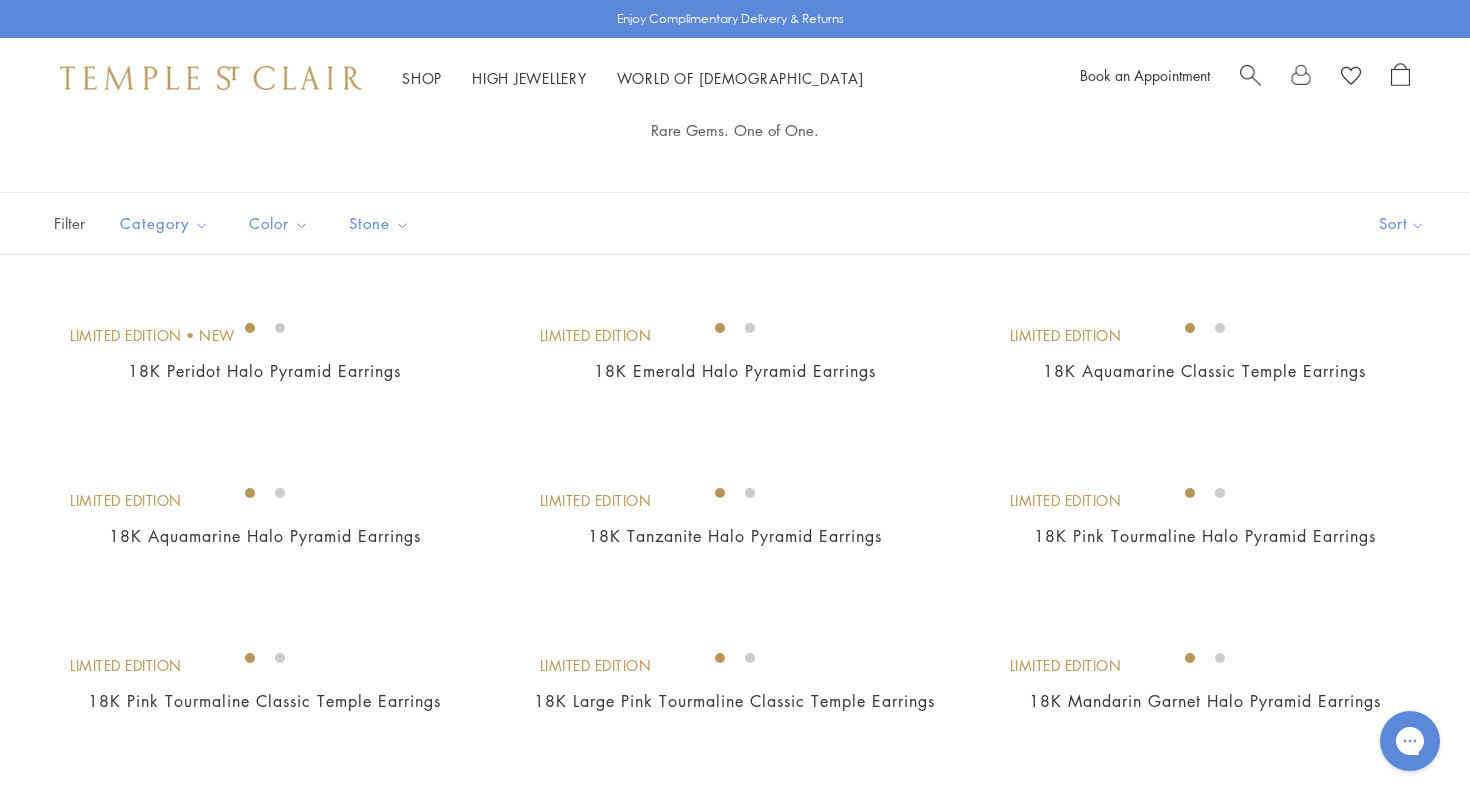 scroll, scrollTop: 228, scrollLeft: 0, axis: vertical 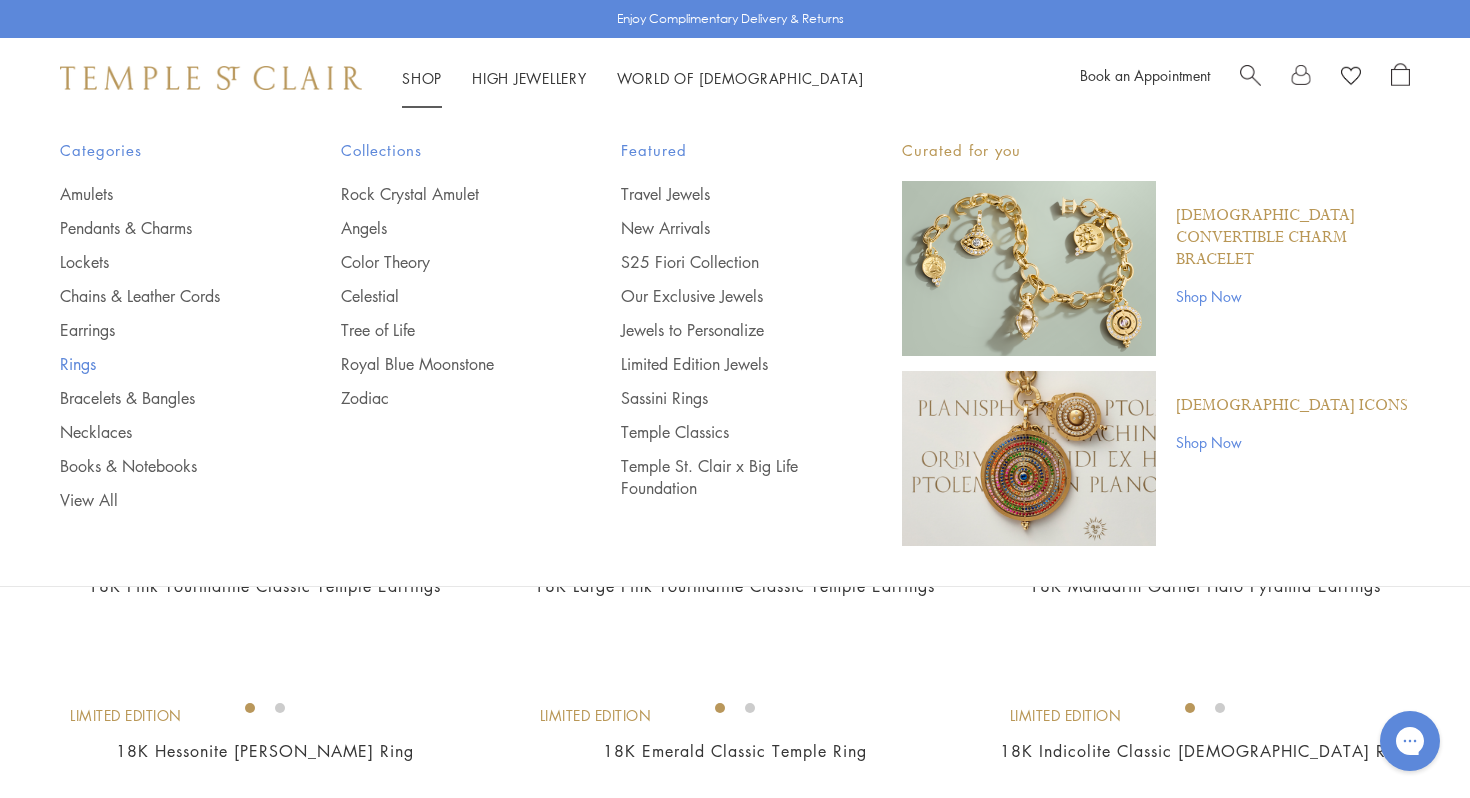 click on "Rings" at bounding box center (160, 364) 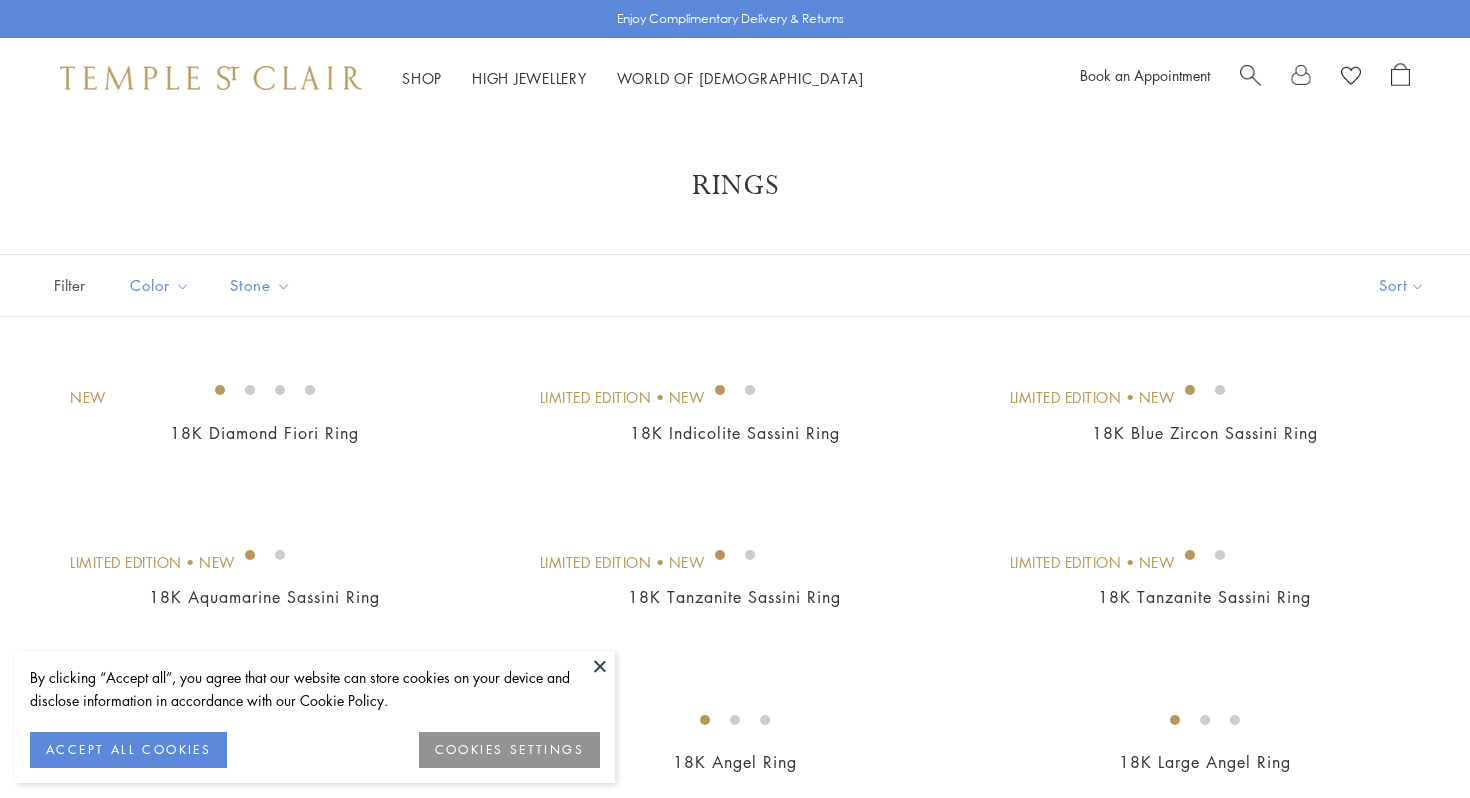 scroll, scrollTop: 0, scrollLeft: 0, axis: both 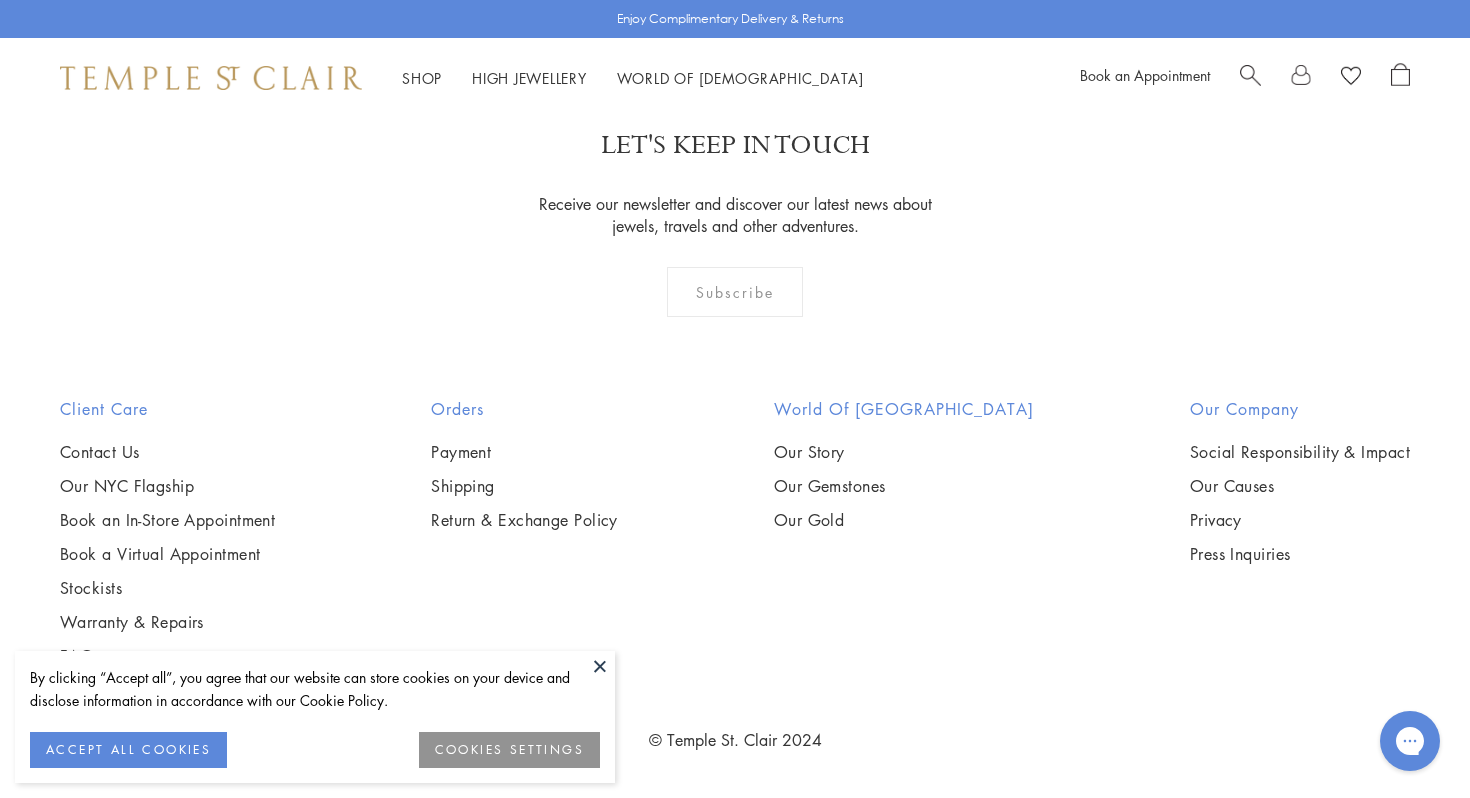click on "2" at bounding box center (736, -32) 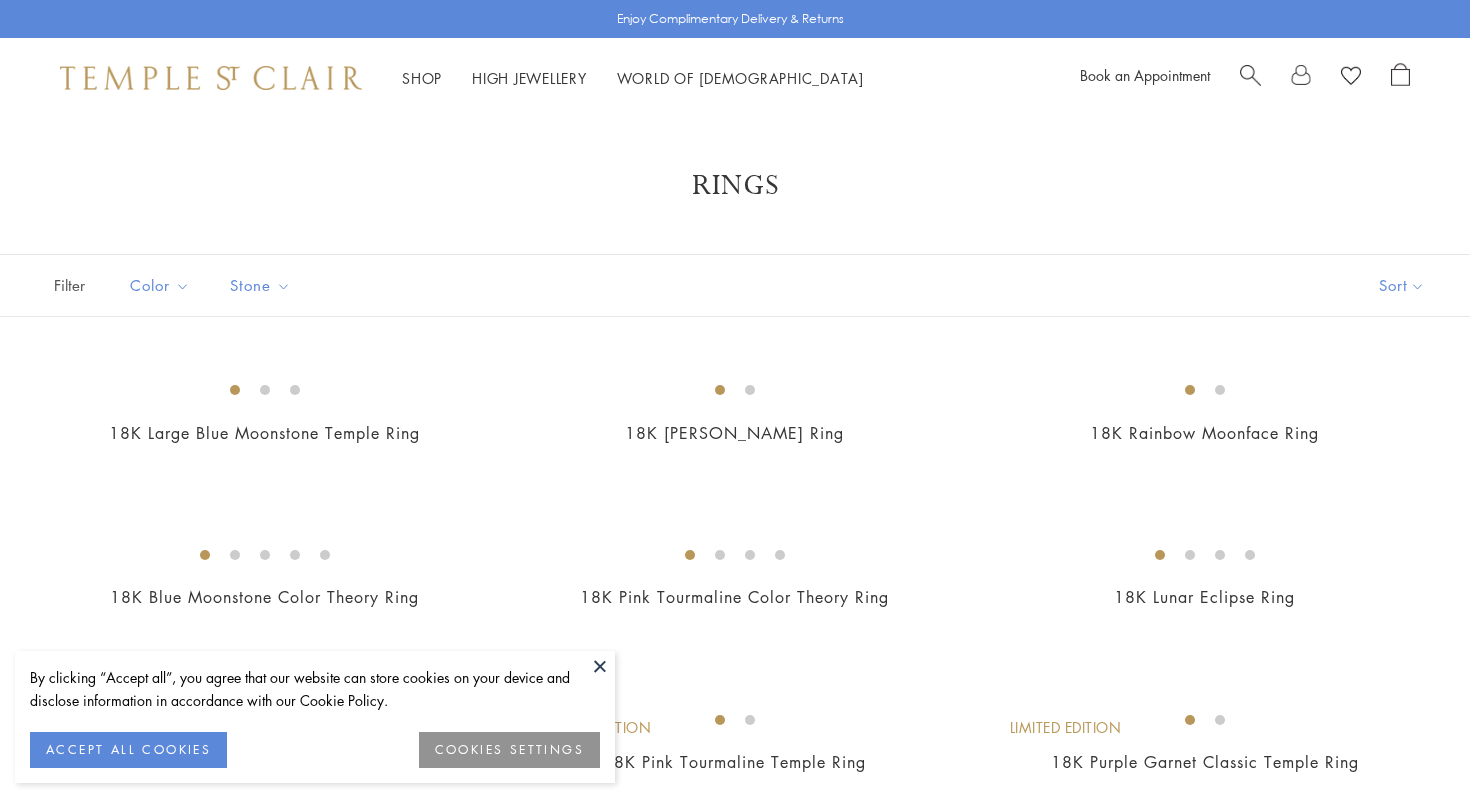 scroll, scrollTop: 0, scrollLeft: 0, axis: both 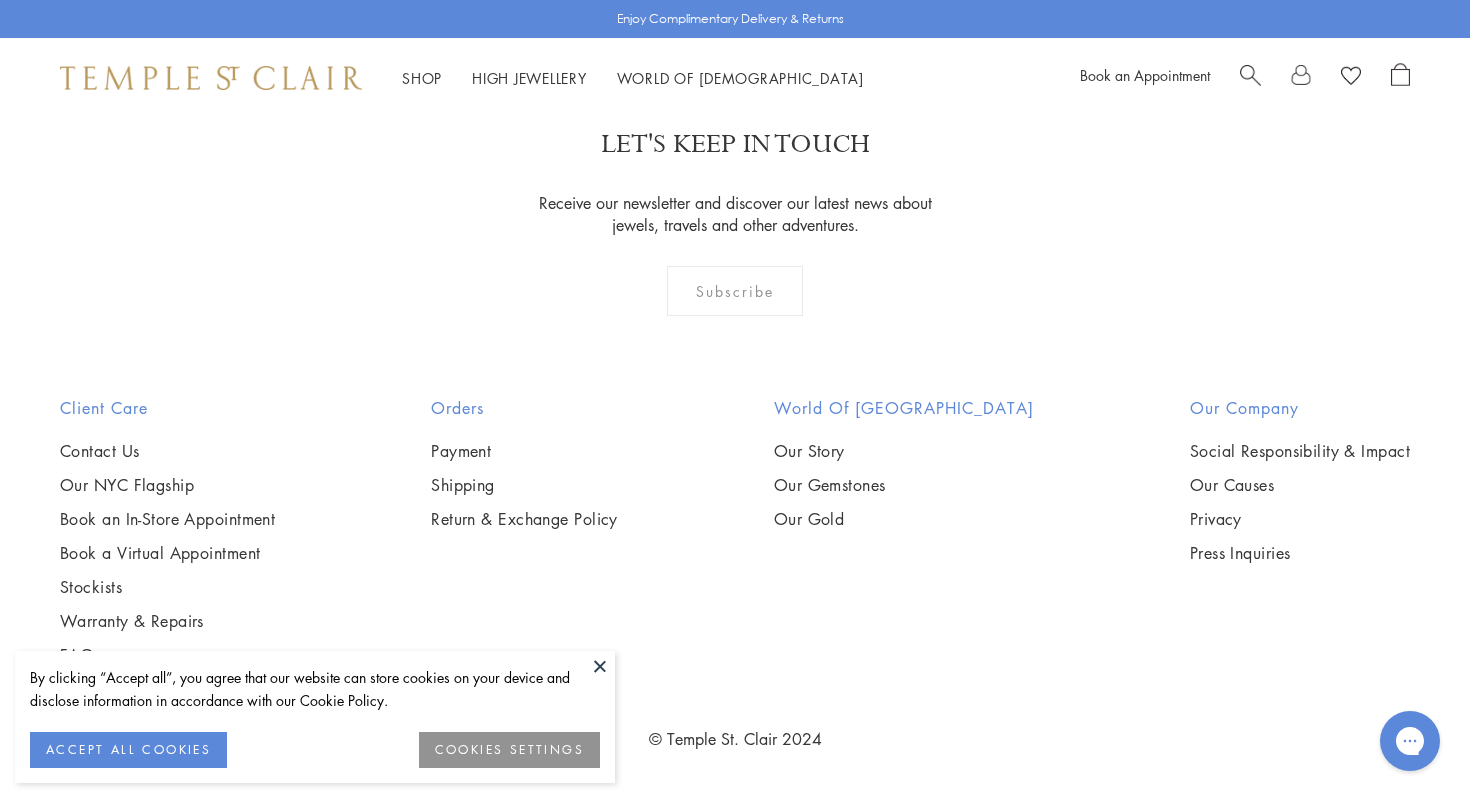 click at bounding box center (0, 0) 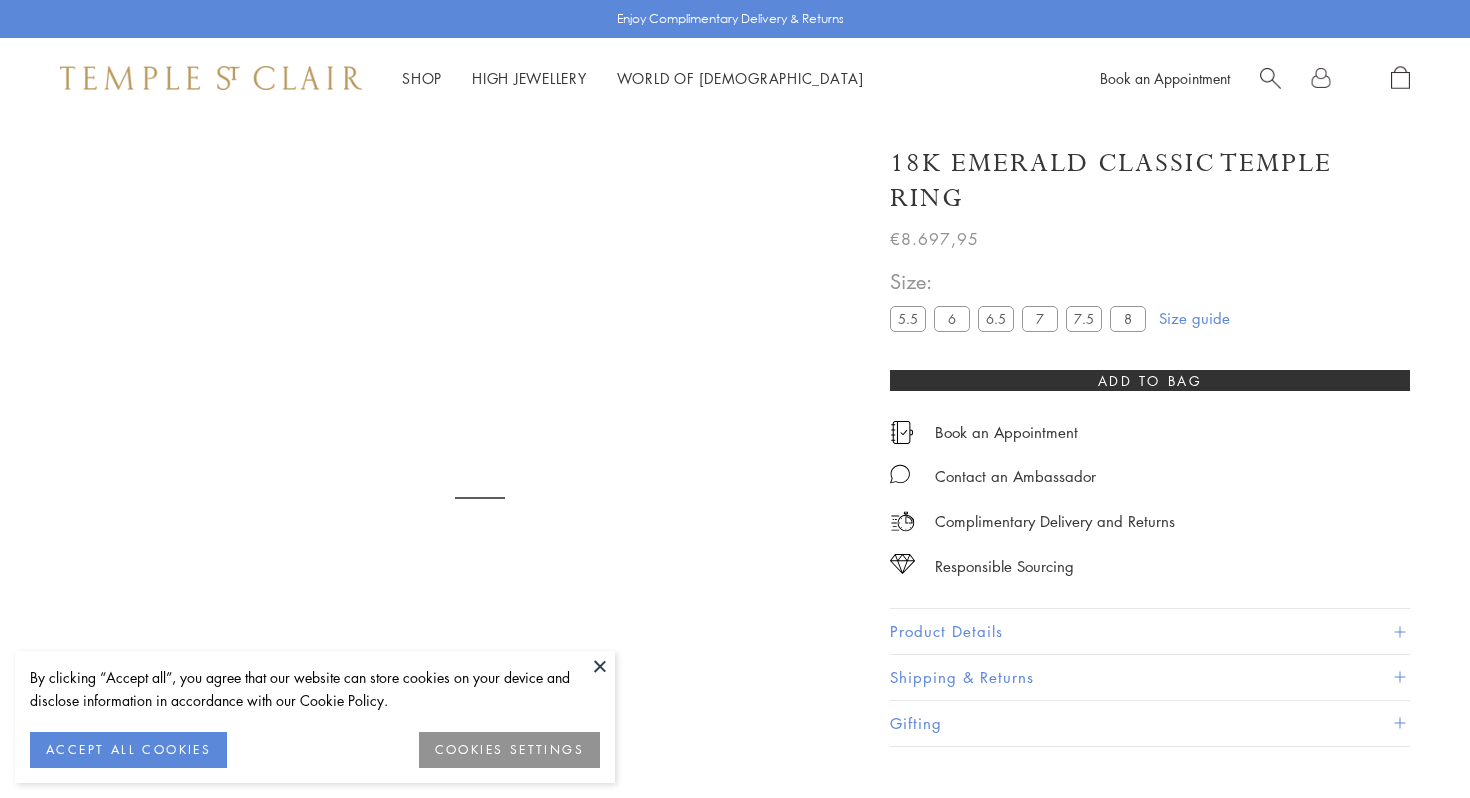 scroll, scrollTop: 0, scrollLeft: 0, axis: both 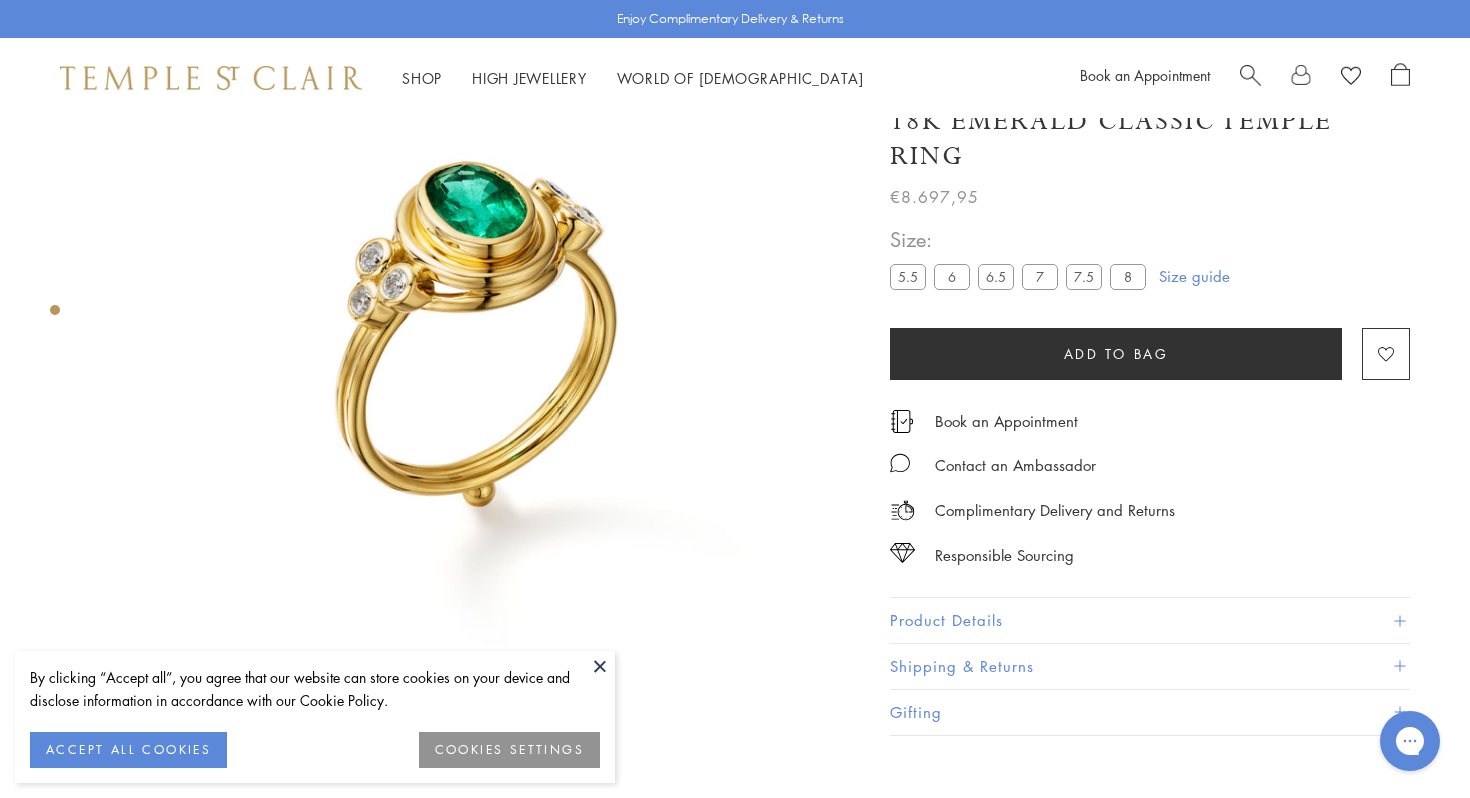 click on "5.5" at bounding box center [908, 277] 